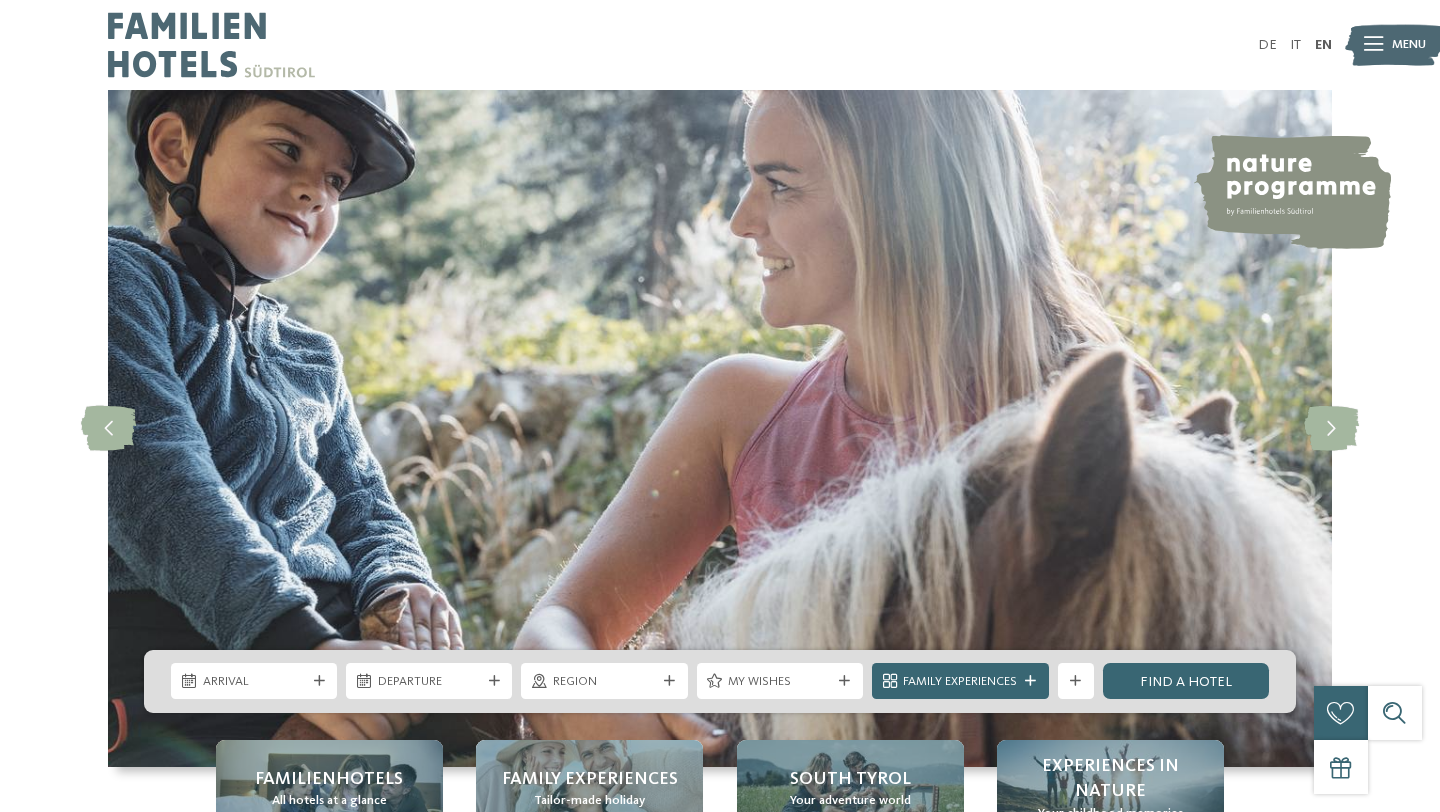 scroll, scrollTop: 146, scrollLeft: 0, axis: vertical 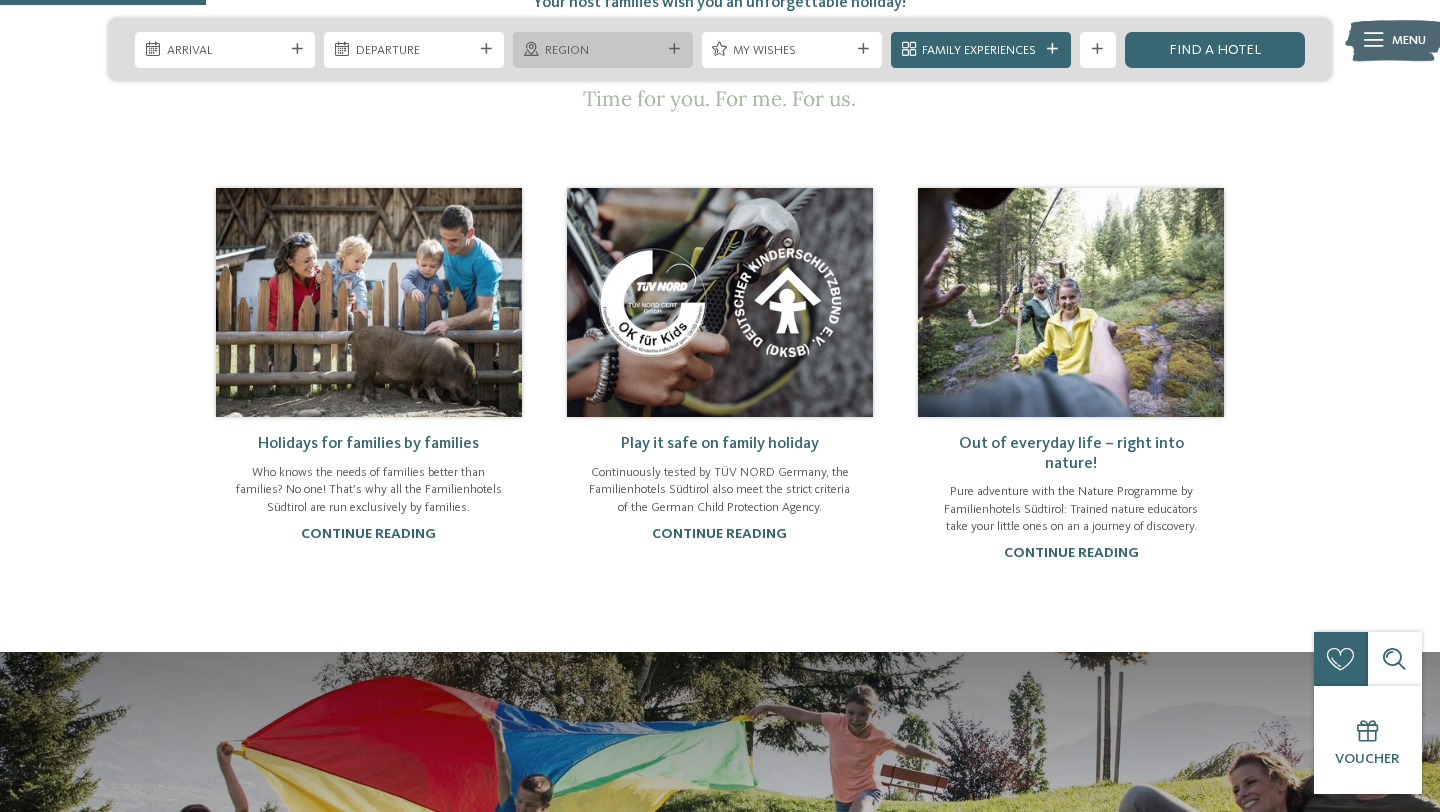 click on "Region" at bounding box center (603, 51) 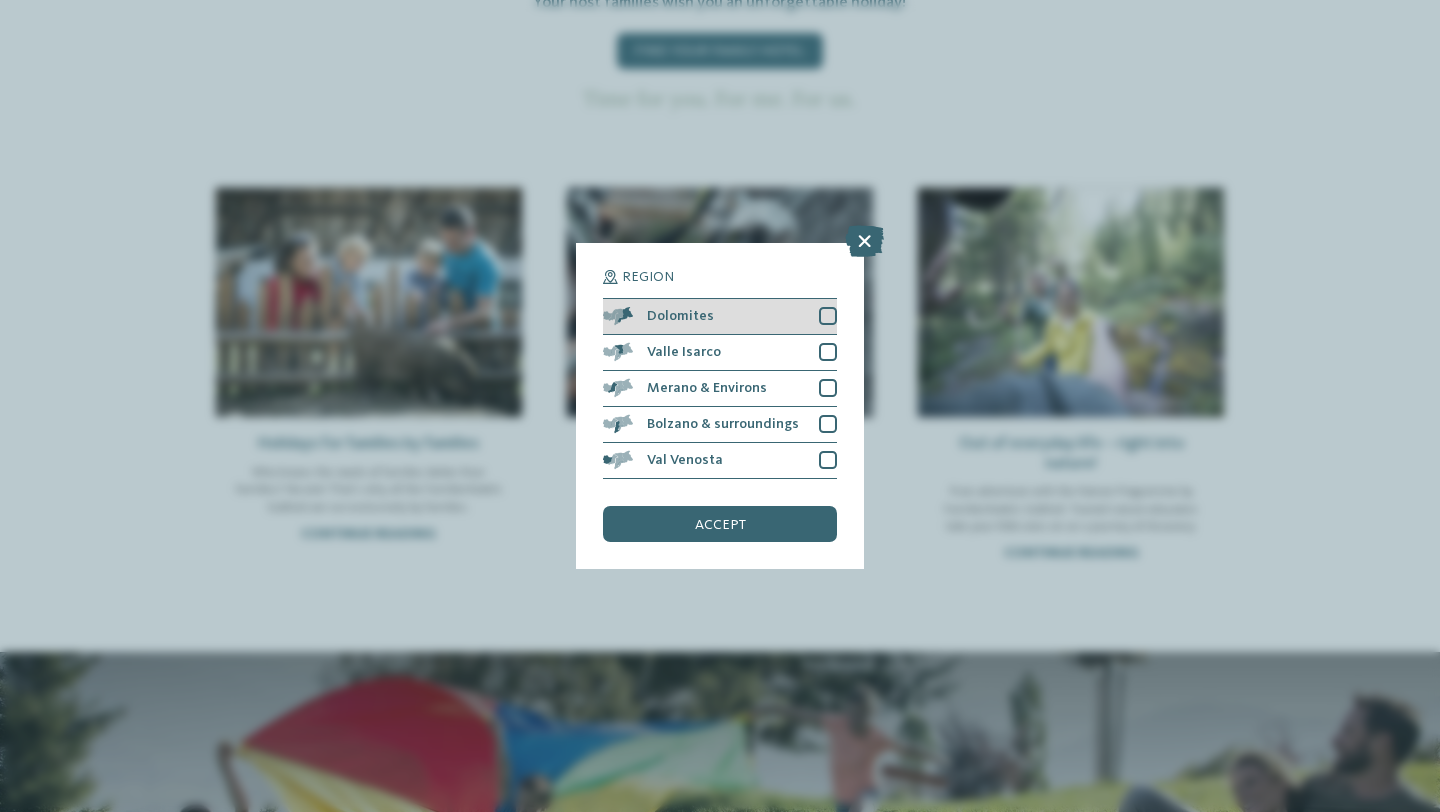 click on "Dolomites" at bounding box center [720, 317] 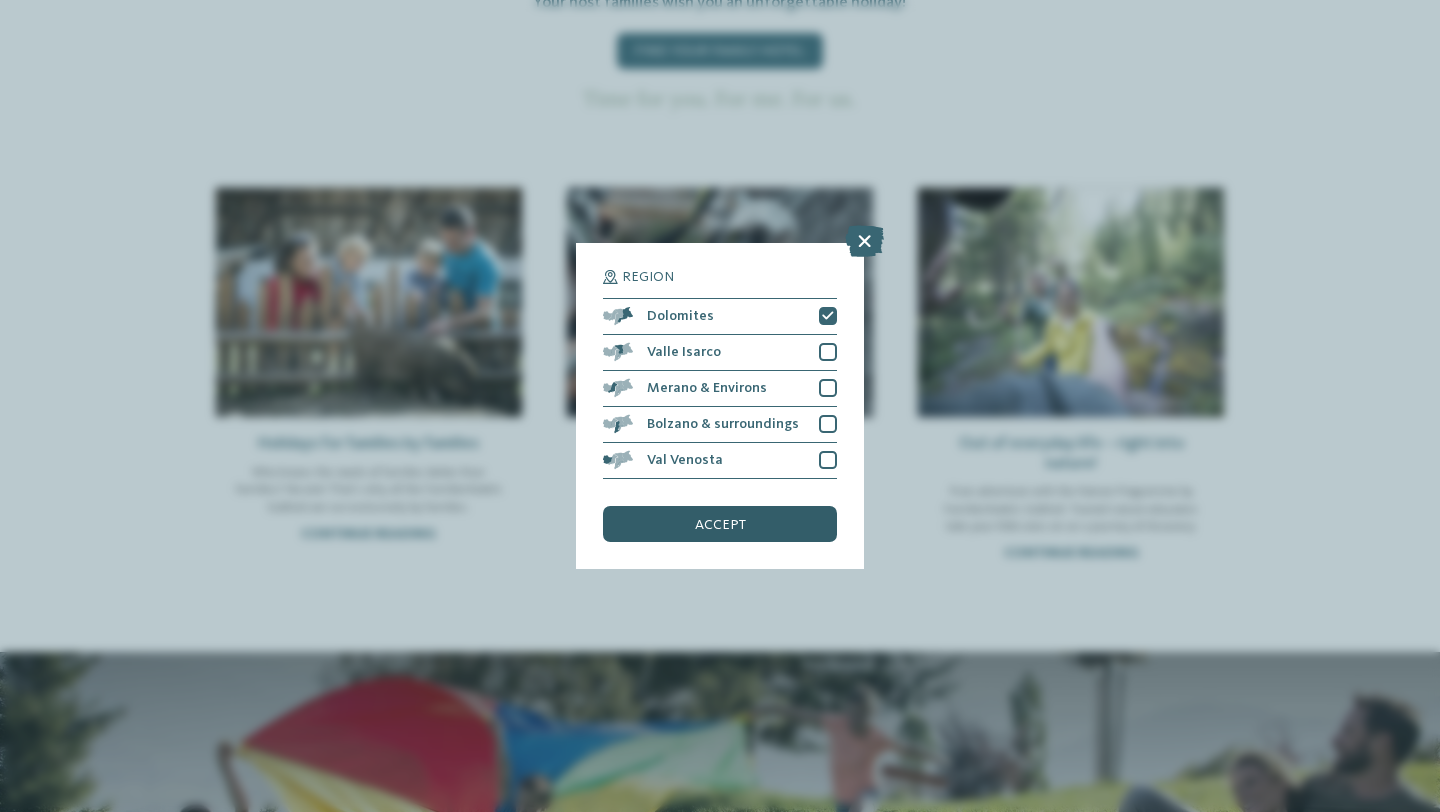 click on "accept" at bounding box center (720, 524) 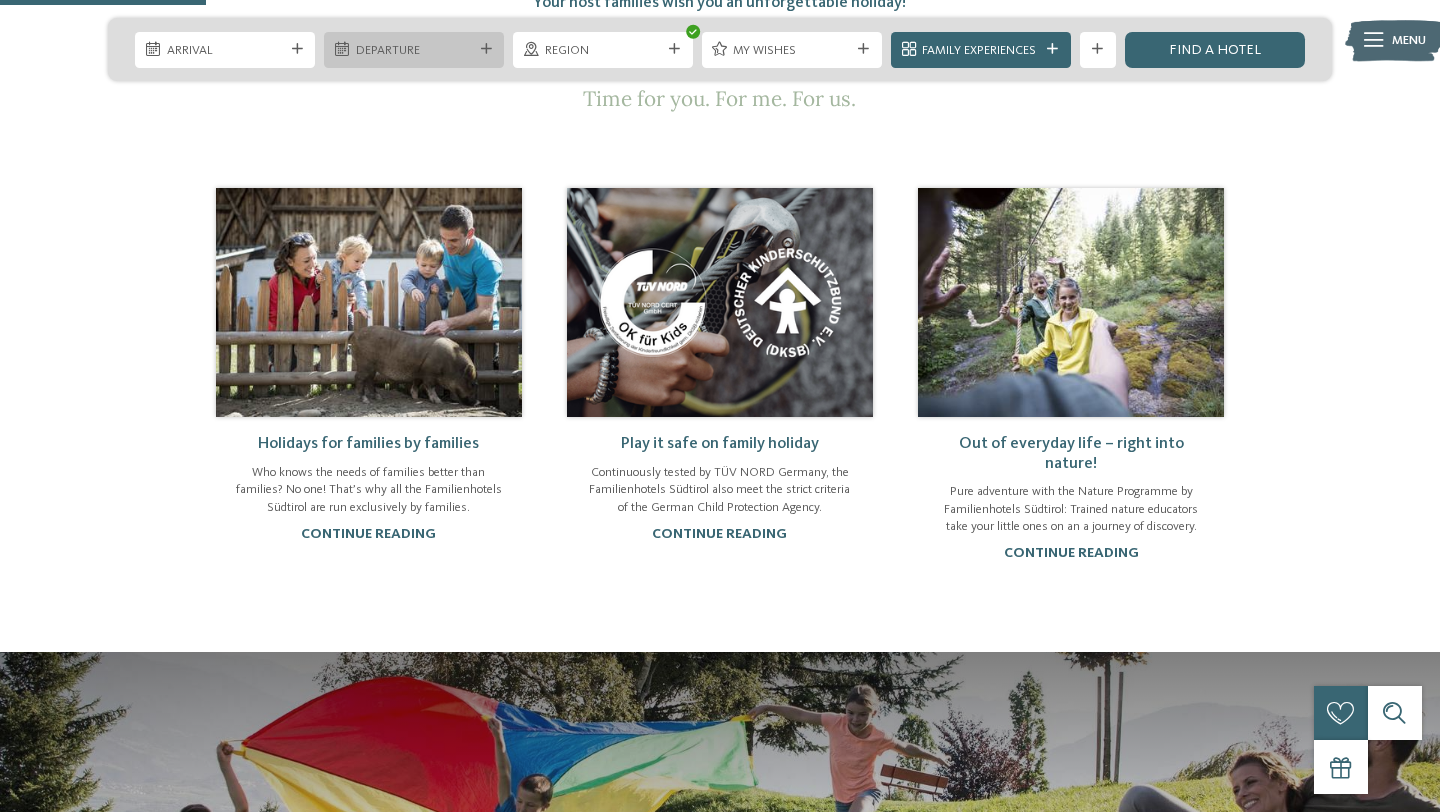 click on "Departure" at bounding box center (414, 51) 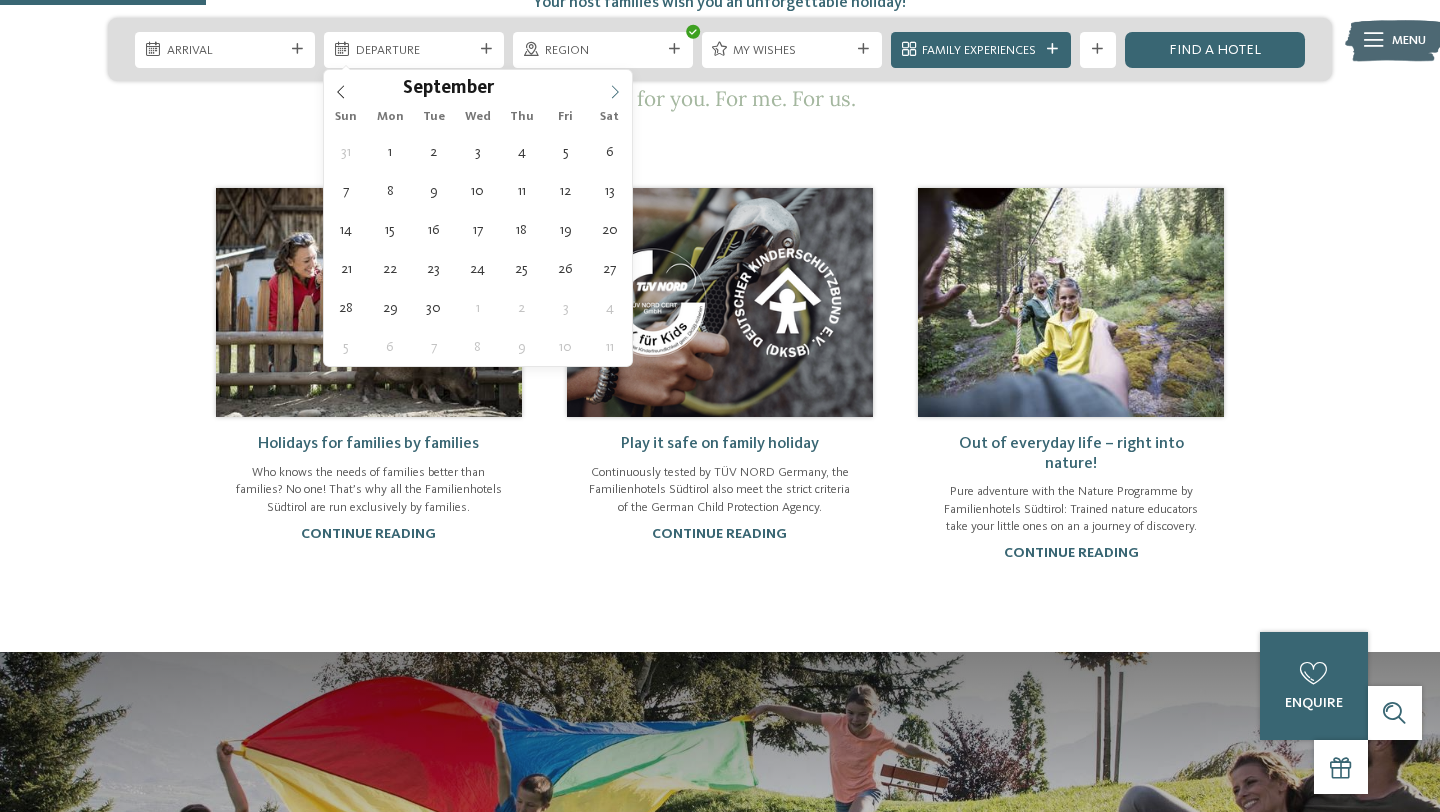 click 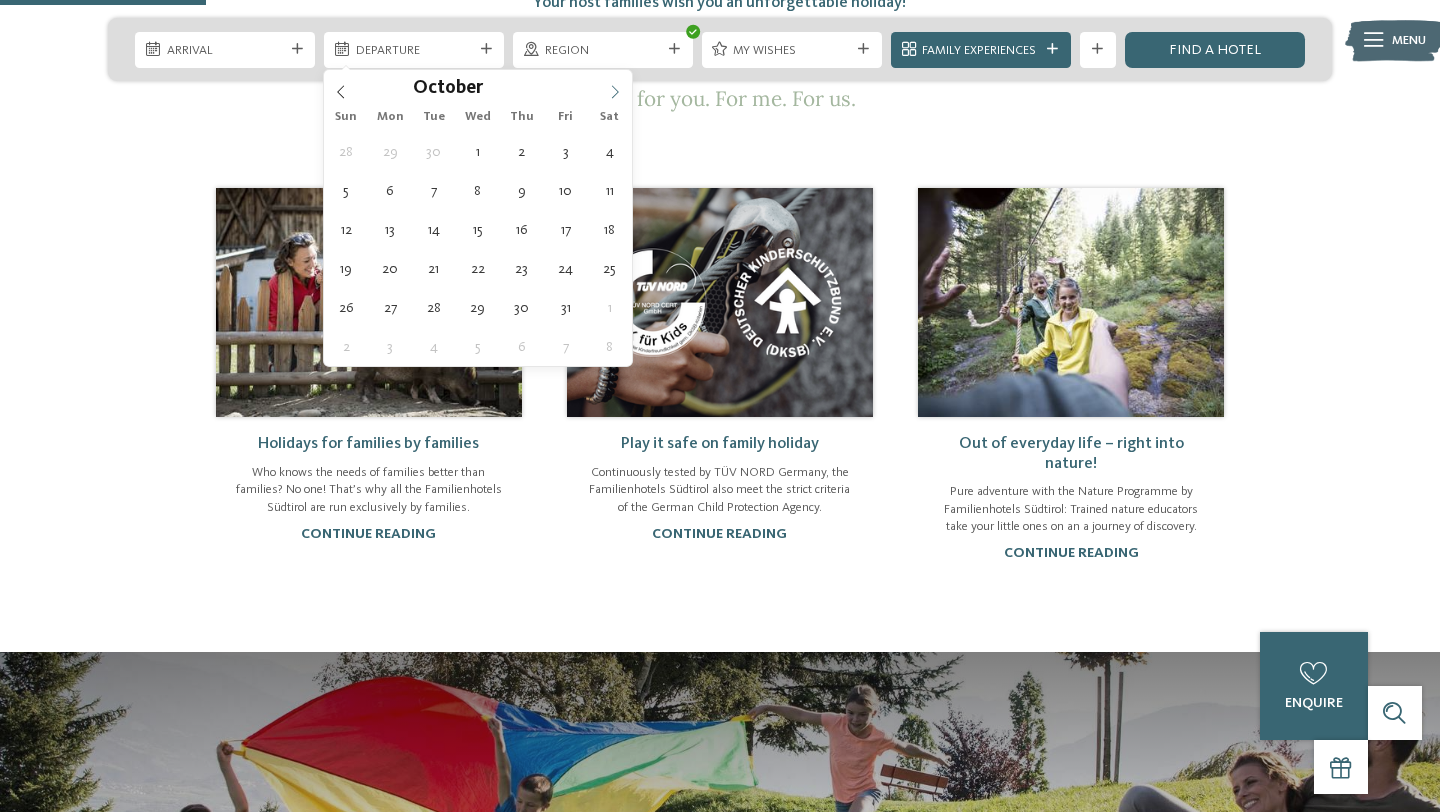 click 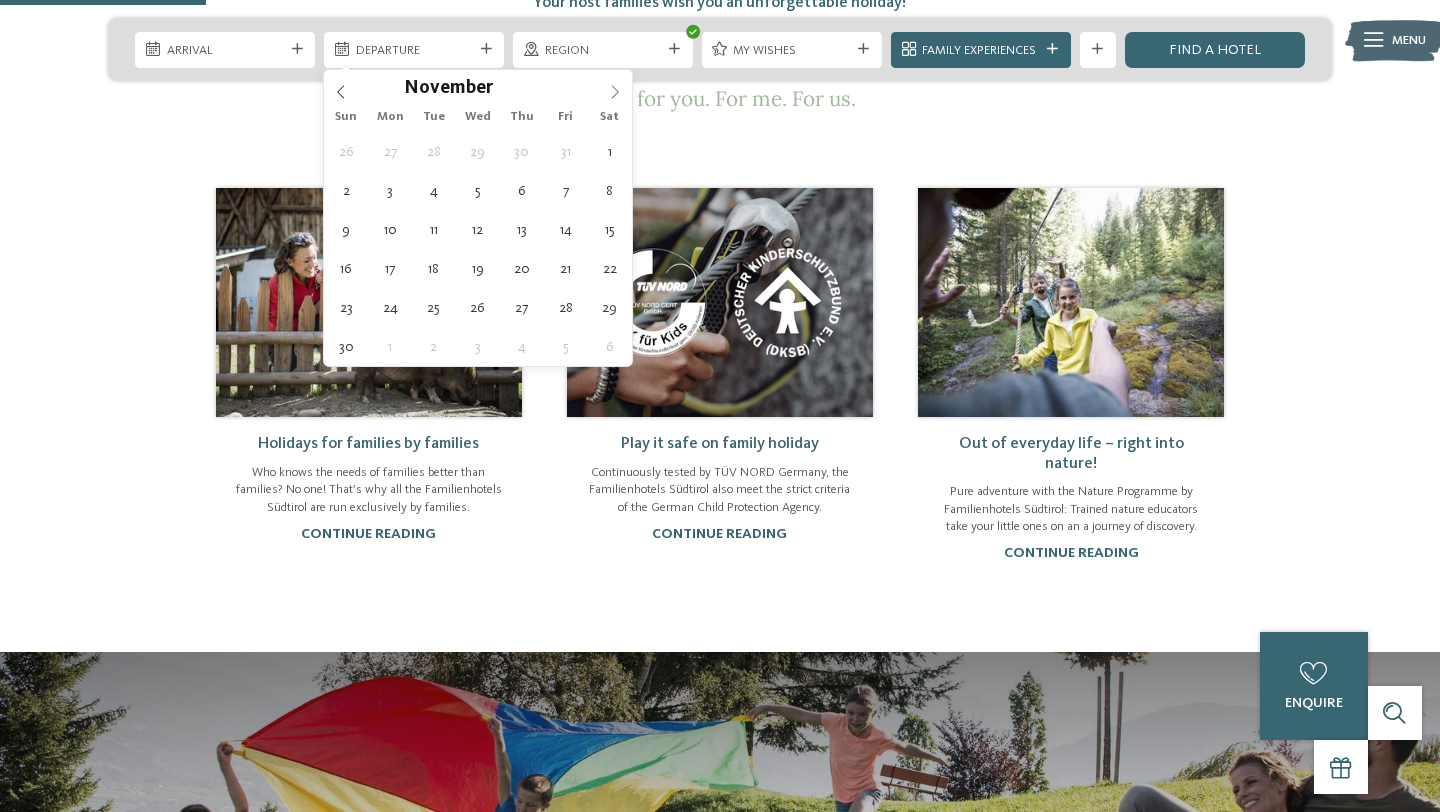 click 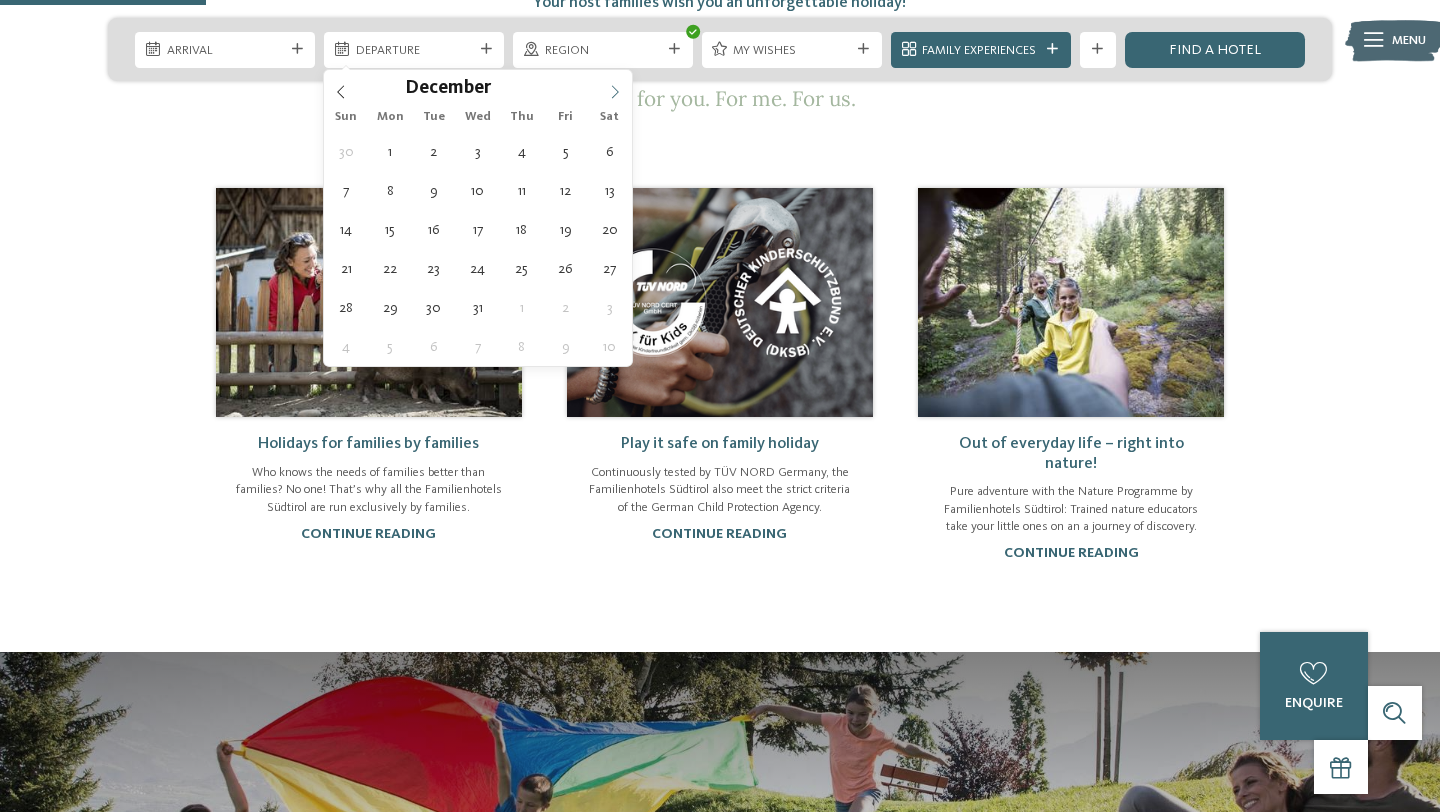 type on "****" 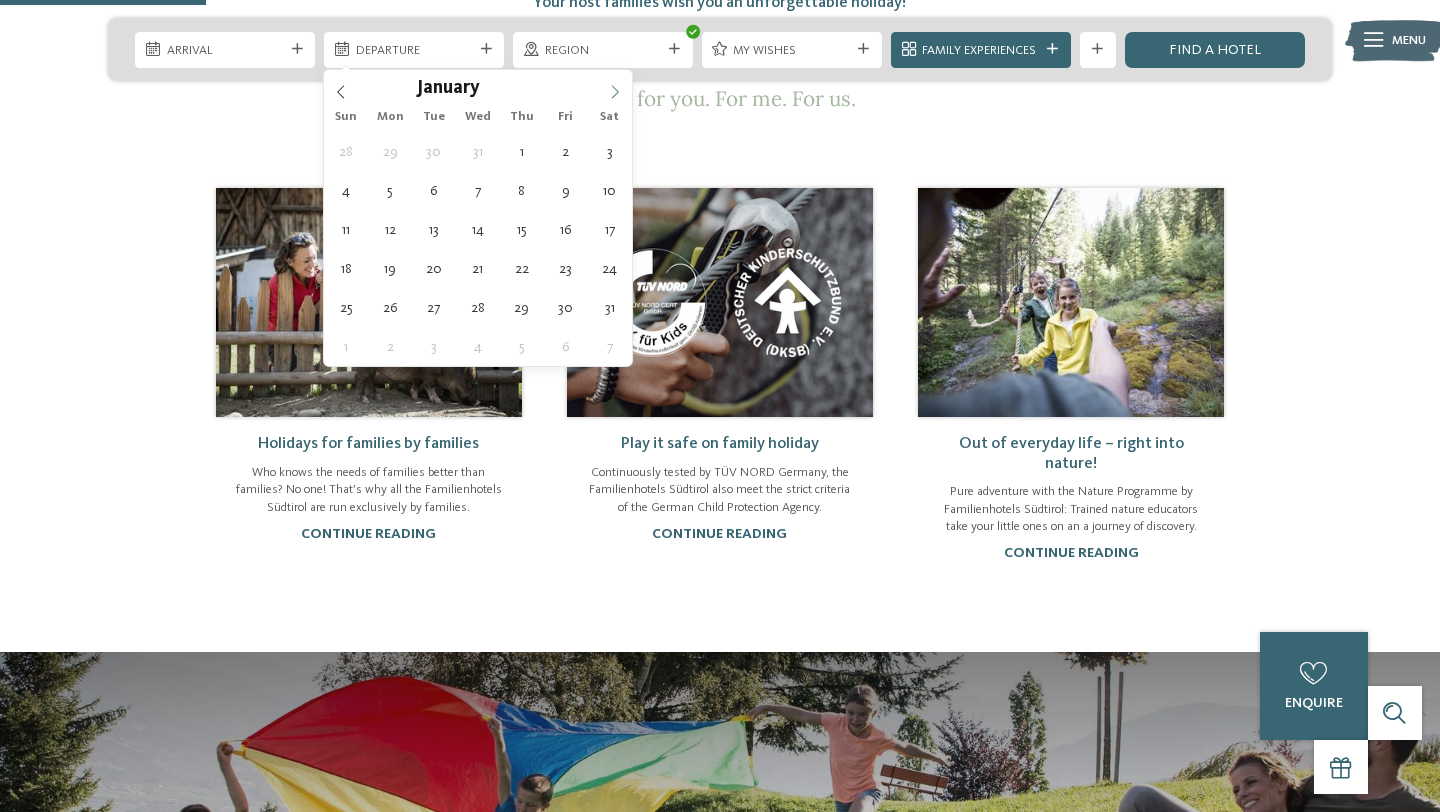 click 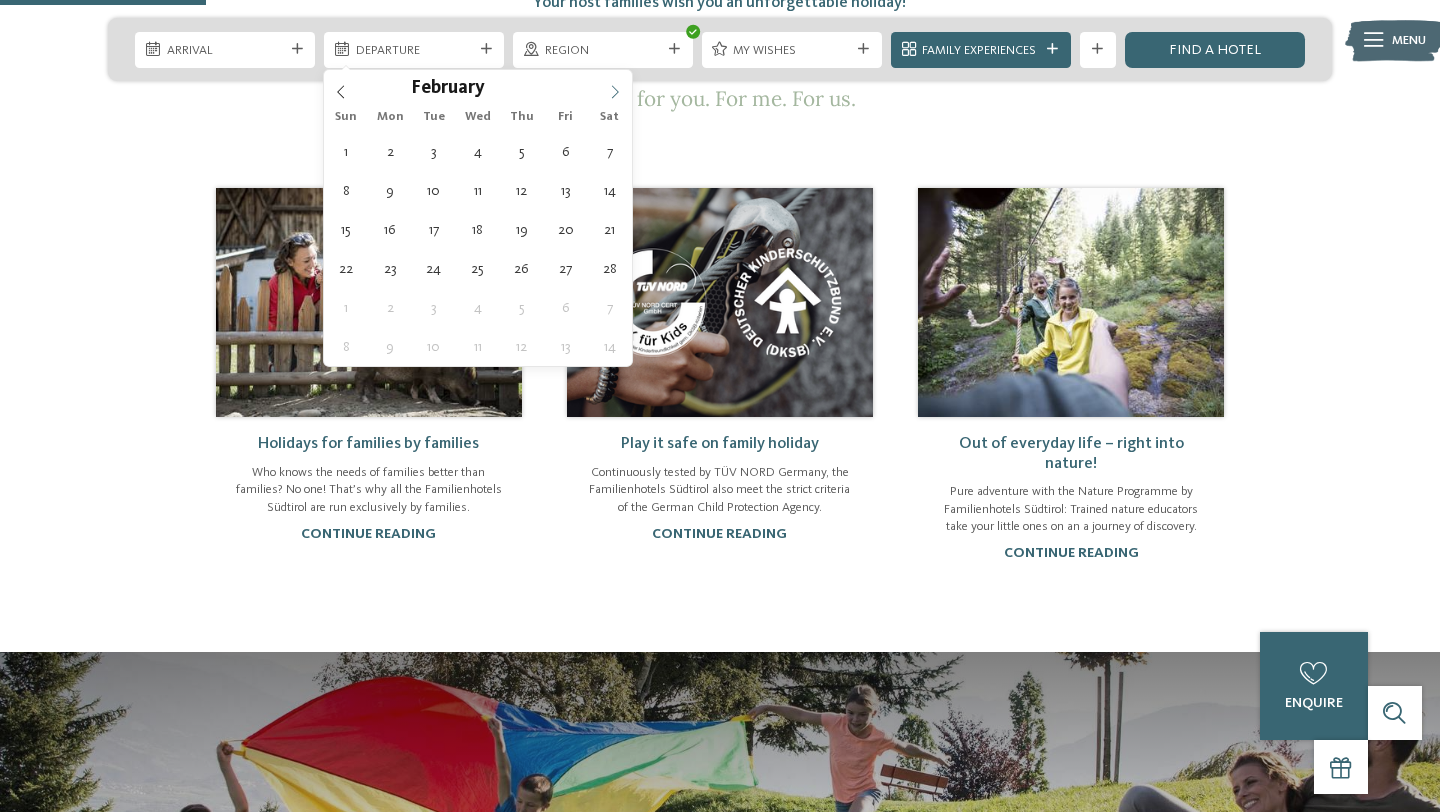 click 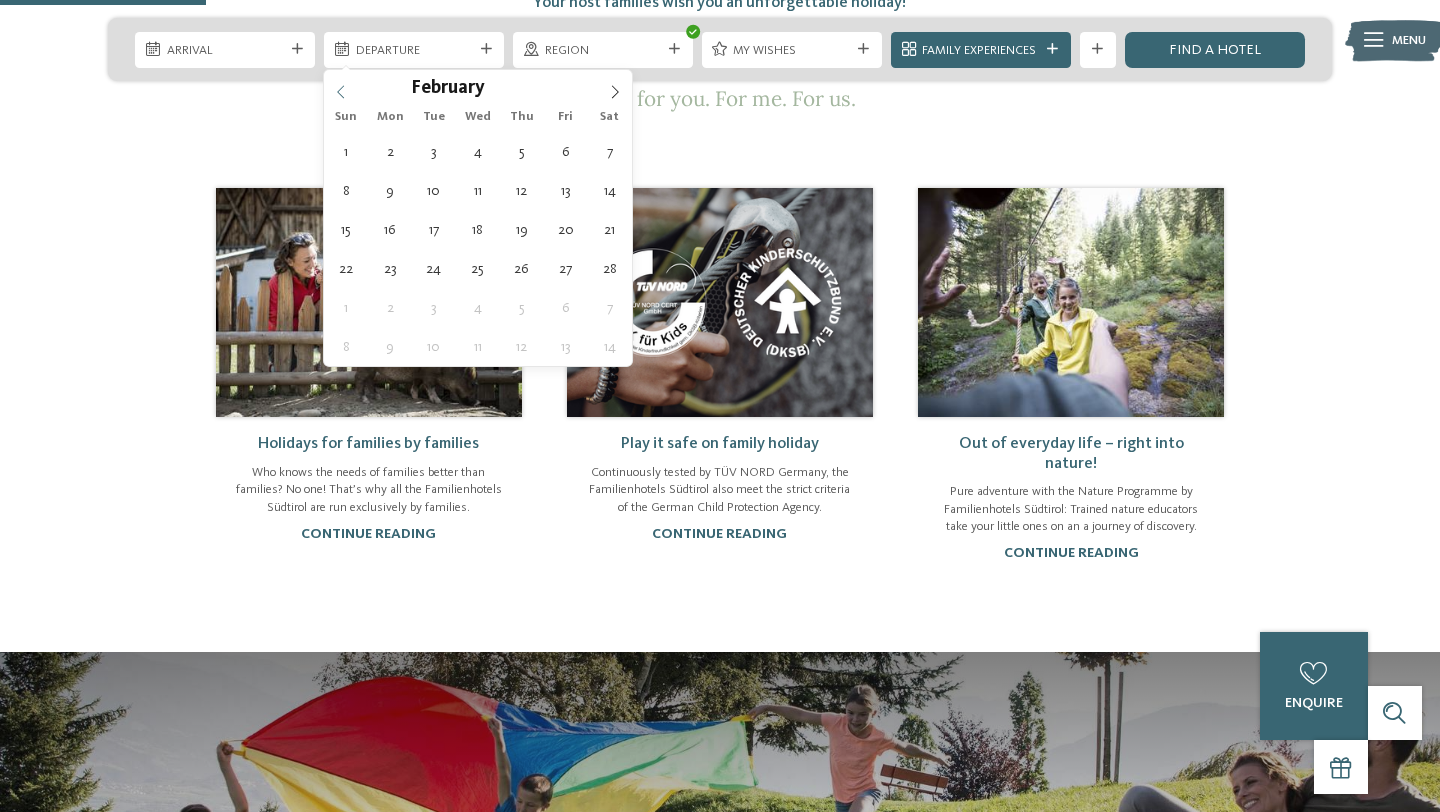 click 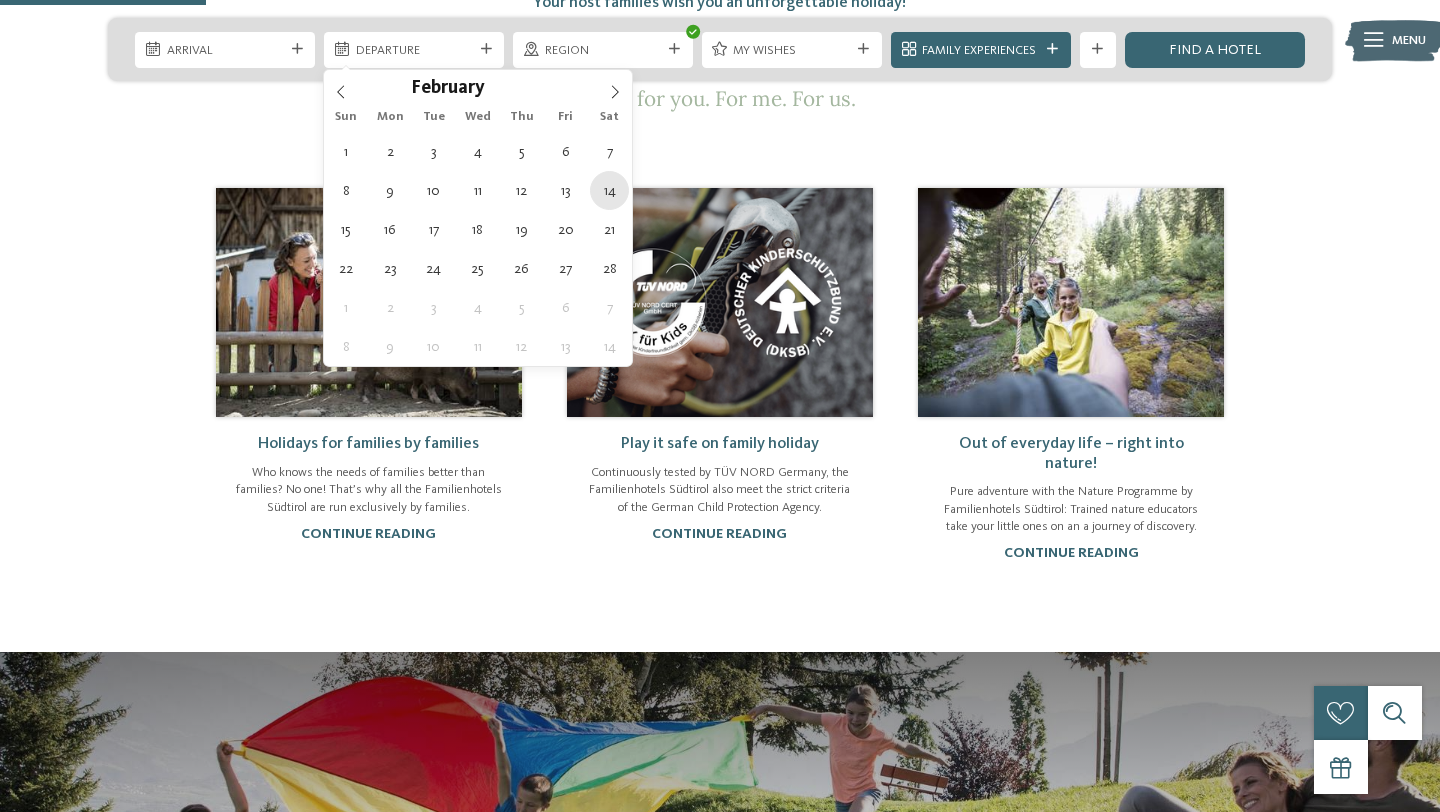 type on "14.02.2026" 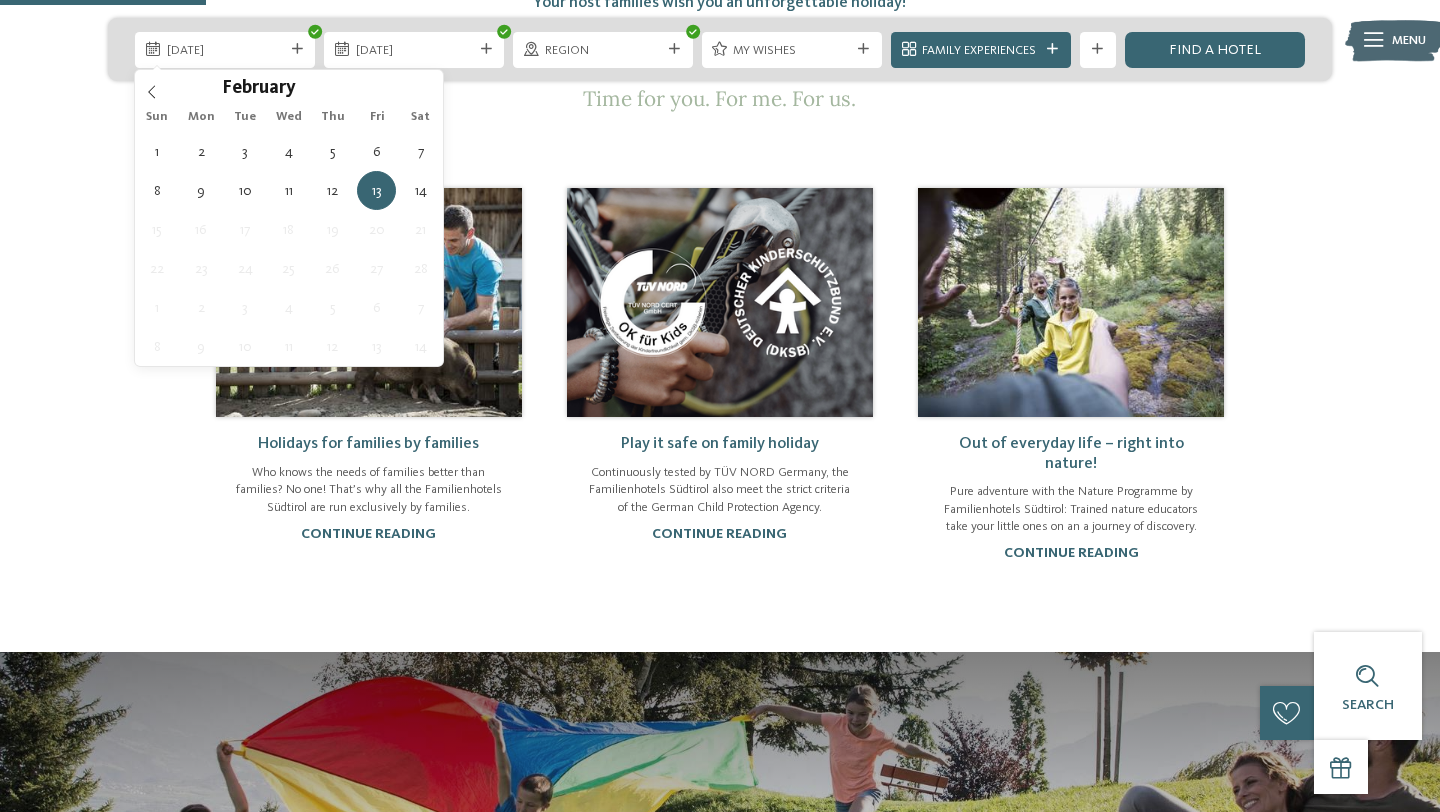 click on "20" at bounding box center (376, 229) 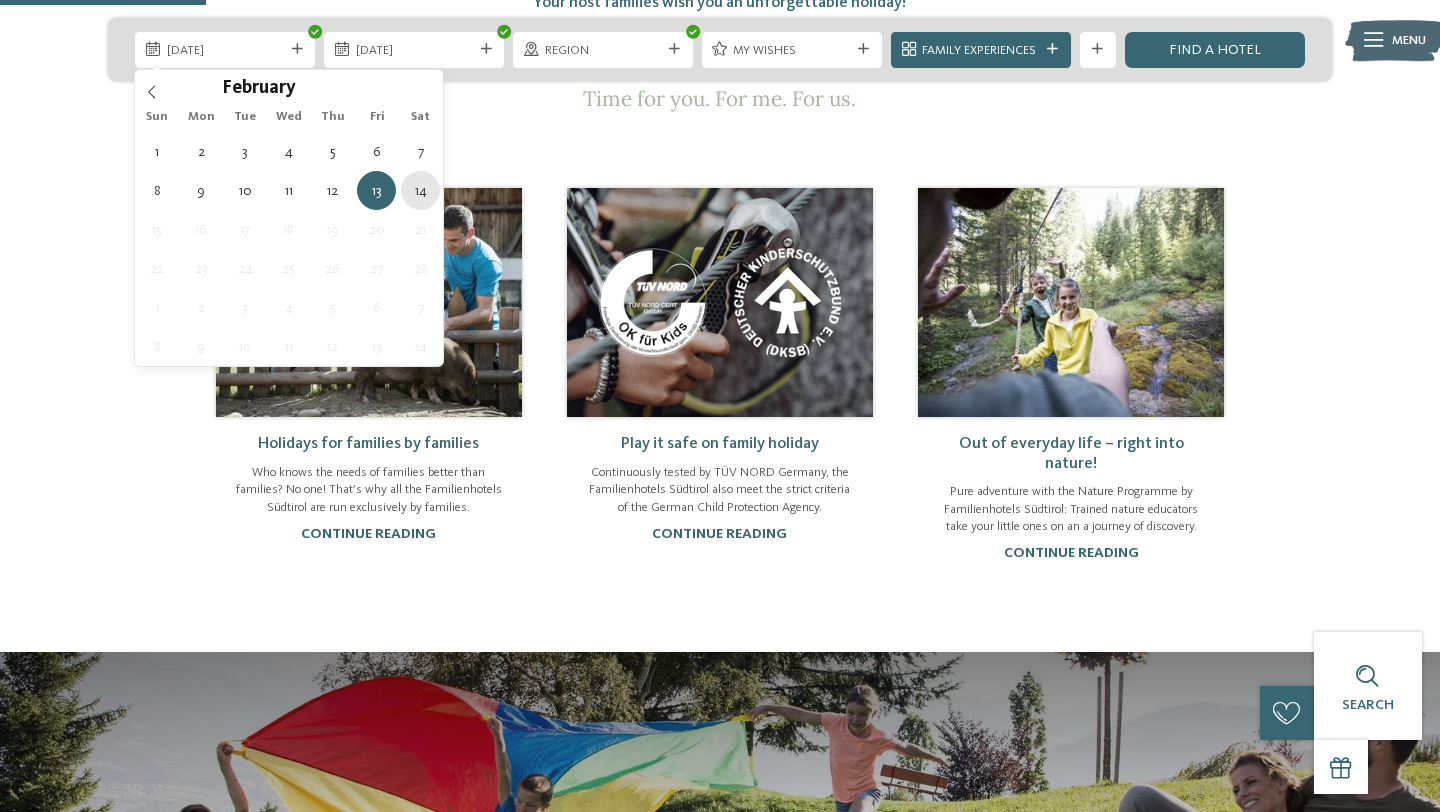 type on "14.02.2026" 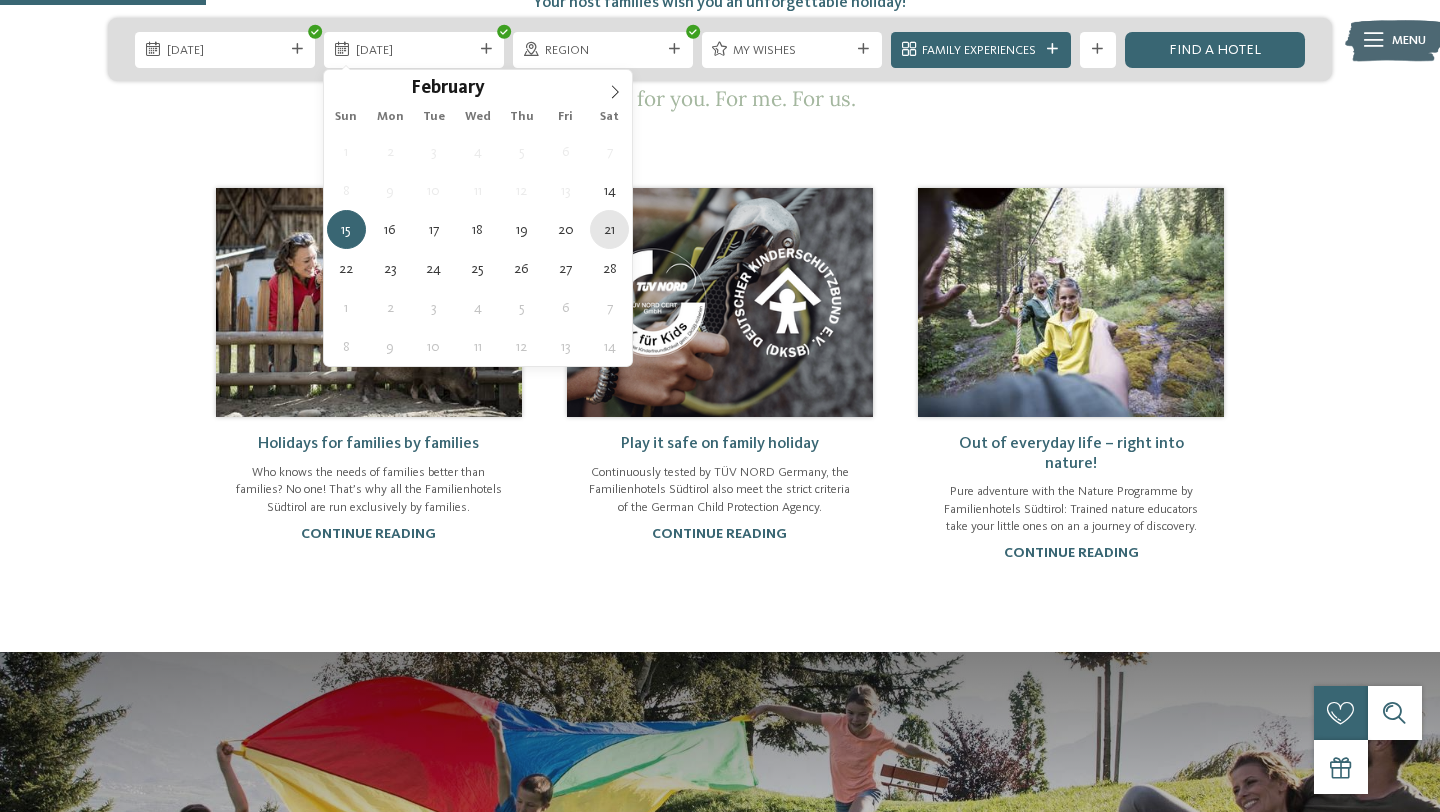 type on "21.02.2026" 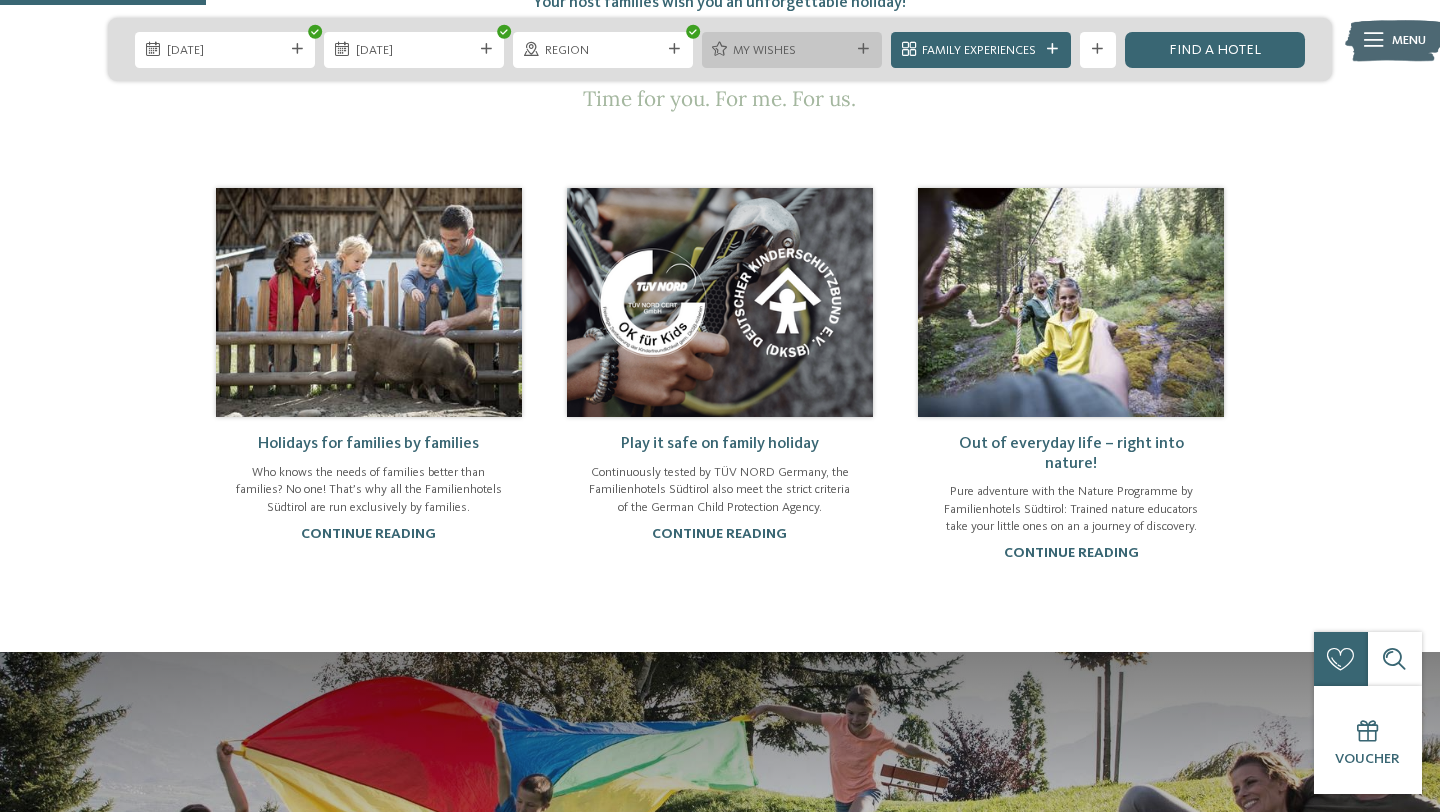 click on "My wishes" at bounding box center [791, 51] 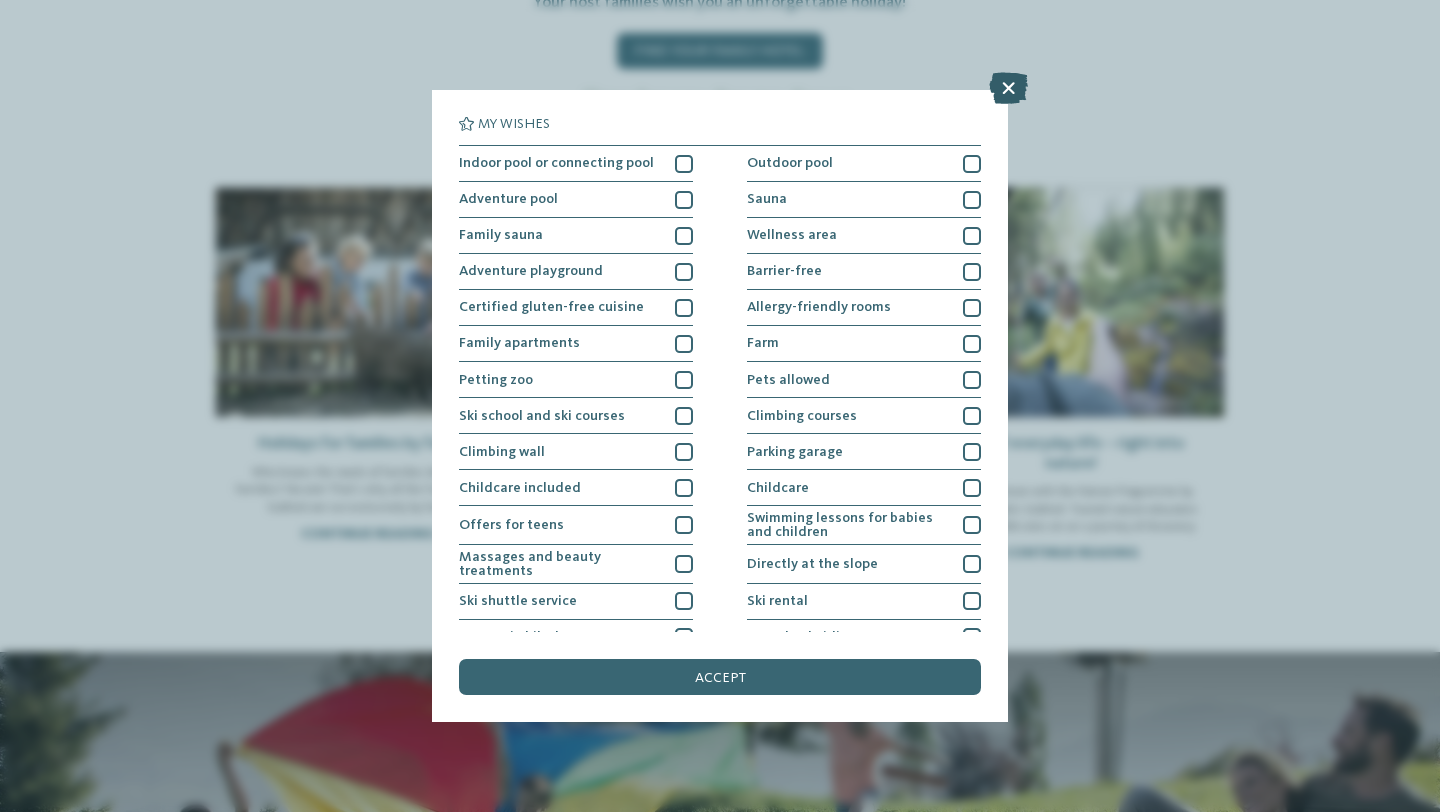 click at bounding box center (1008, 88) 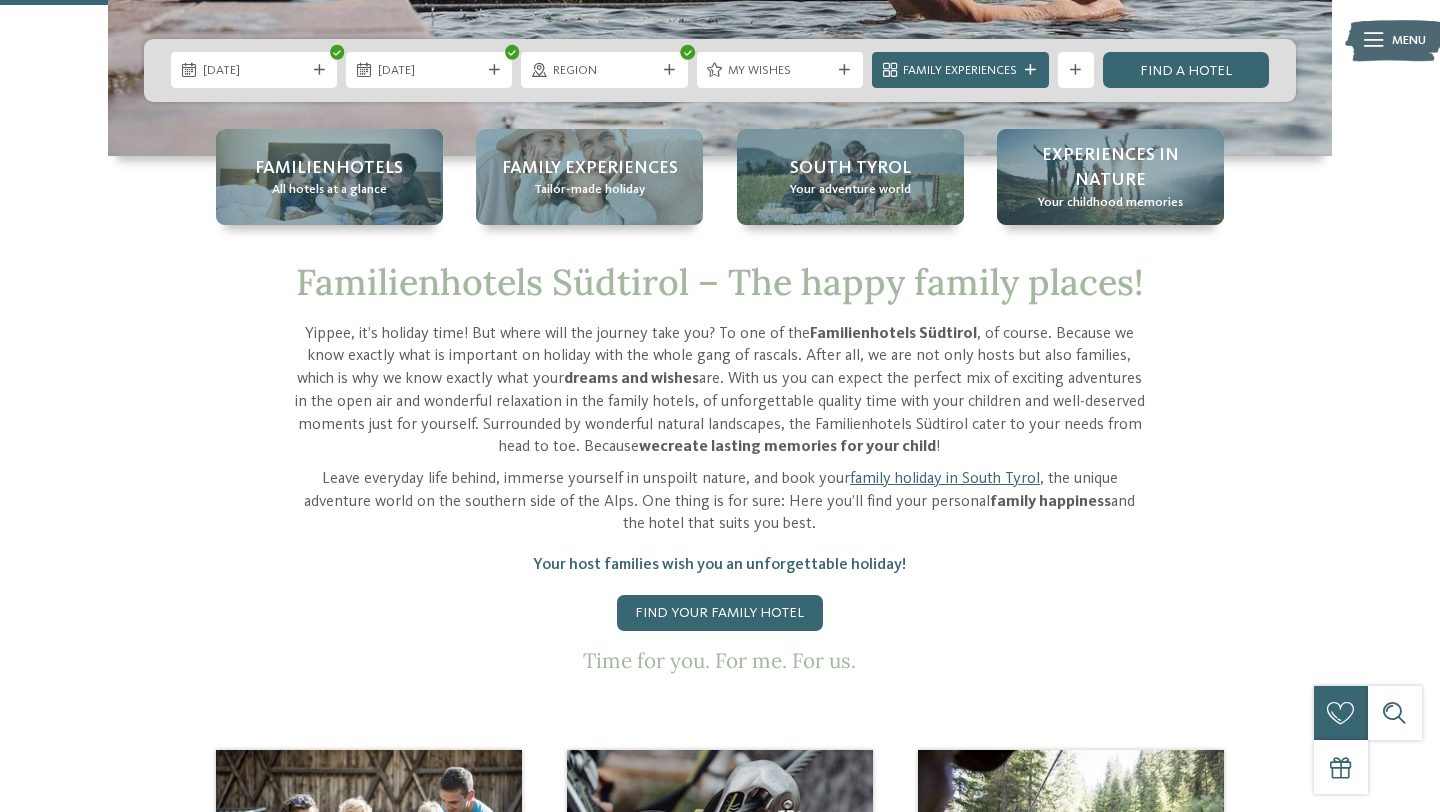scroll, scrollTop: 612, scrollLeft: 0, axis: vertical 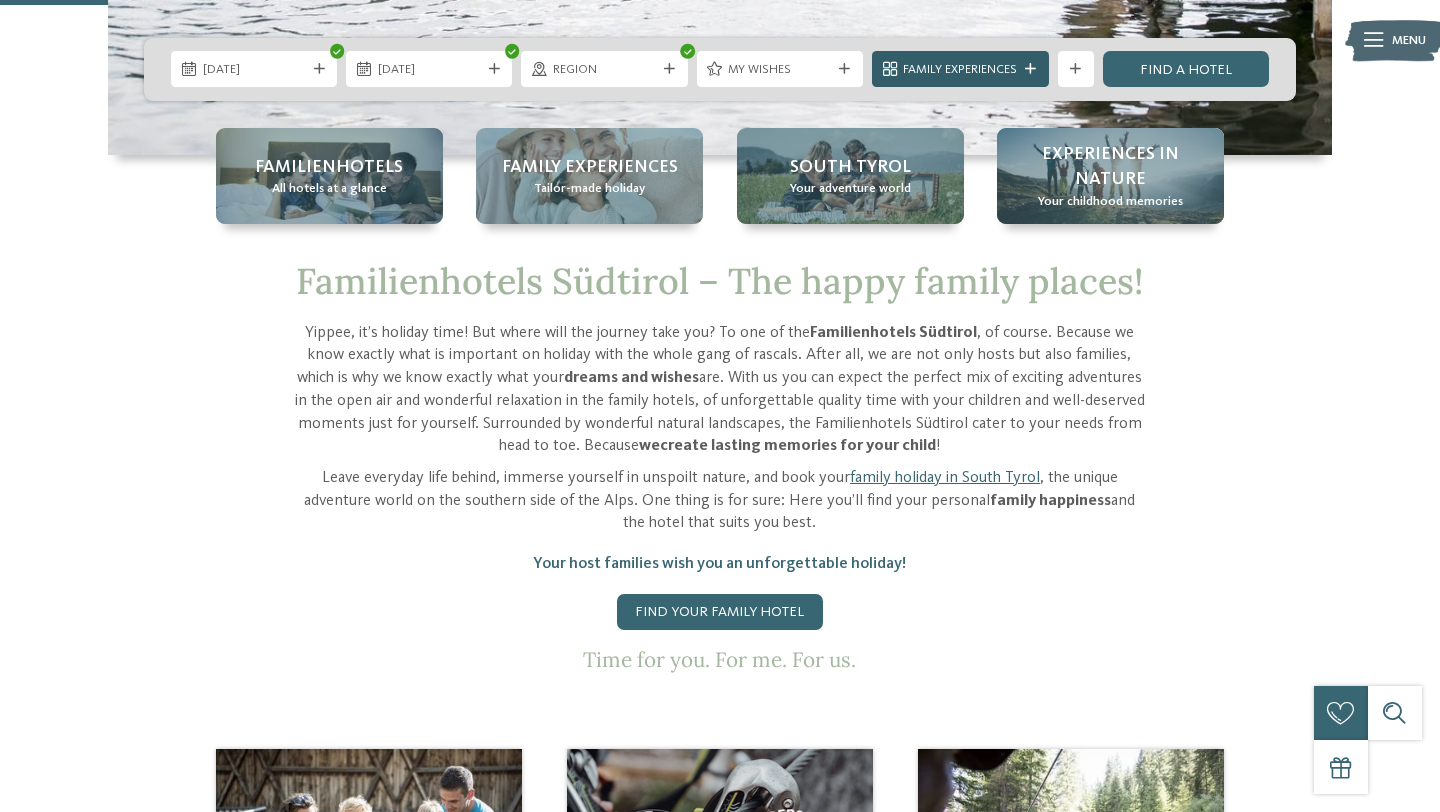 click on "Family Experiences" at bounding box center (960, 69) 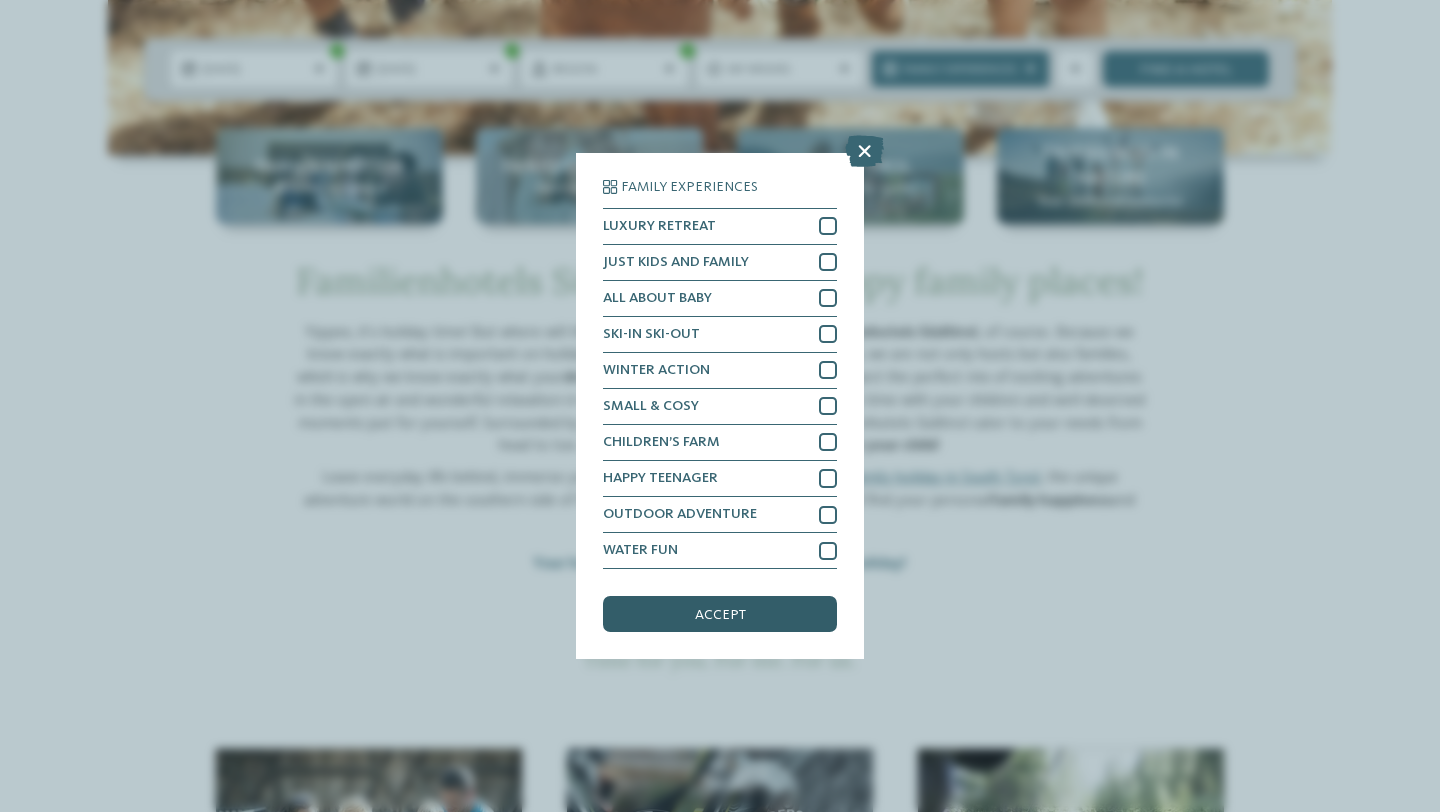 click on "accept" at bounding box center [720, 615] 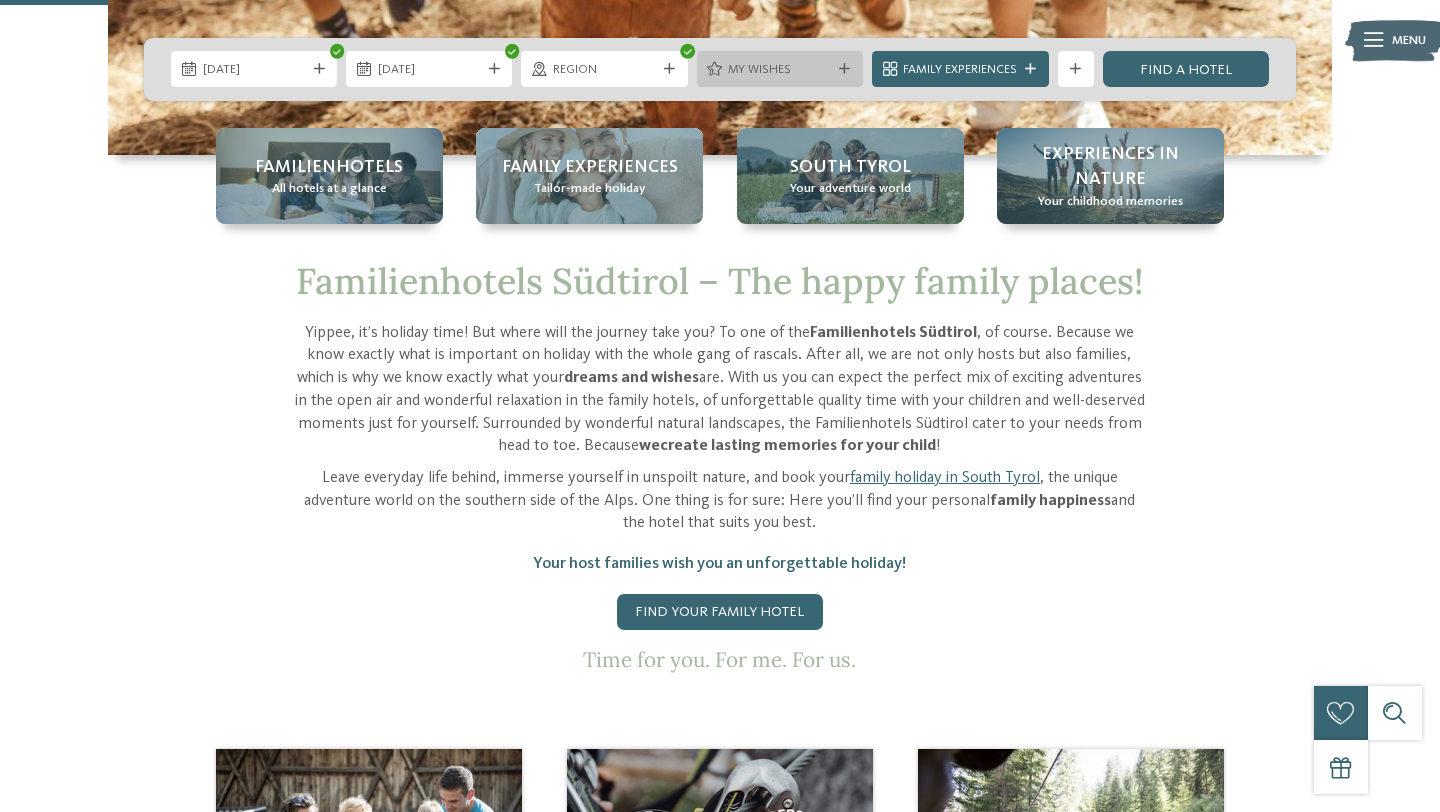 click on "My wishes" at bounding box center (779, 70) 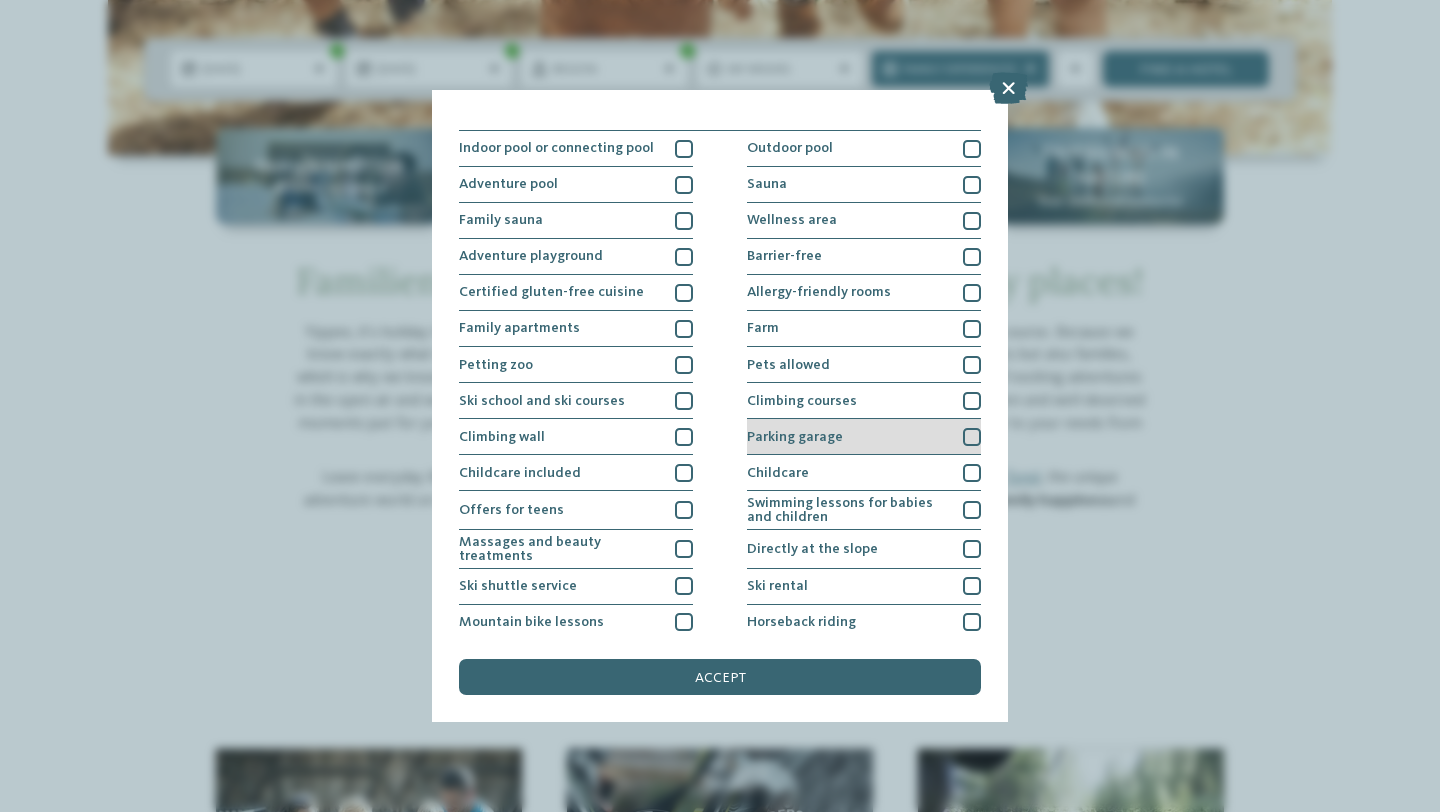 scroll, scrollTop: 0, scrollLeft: 0, axis: both 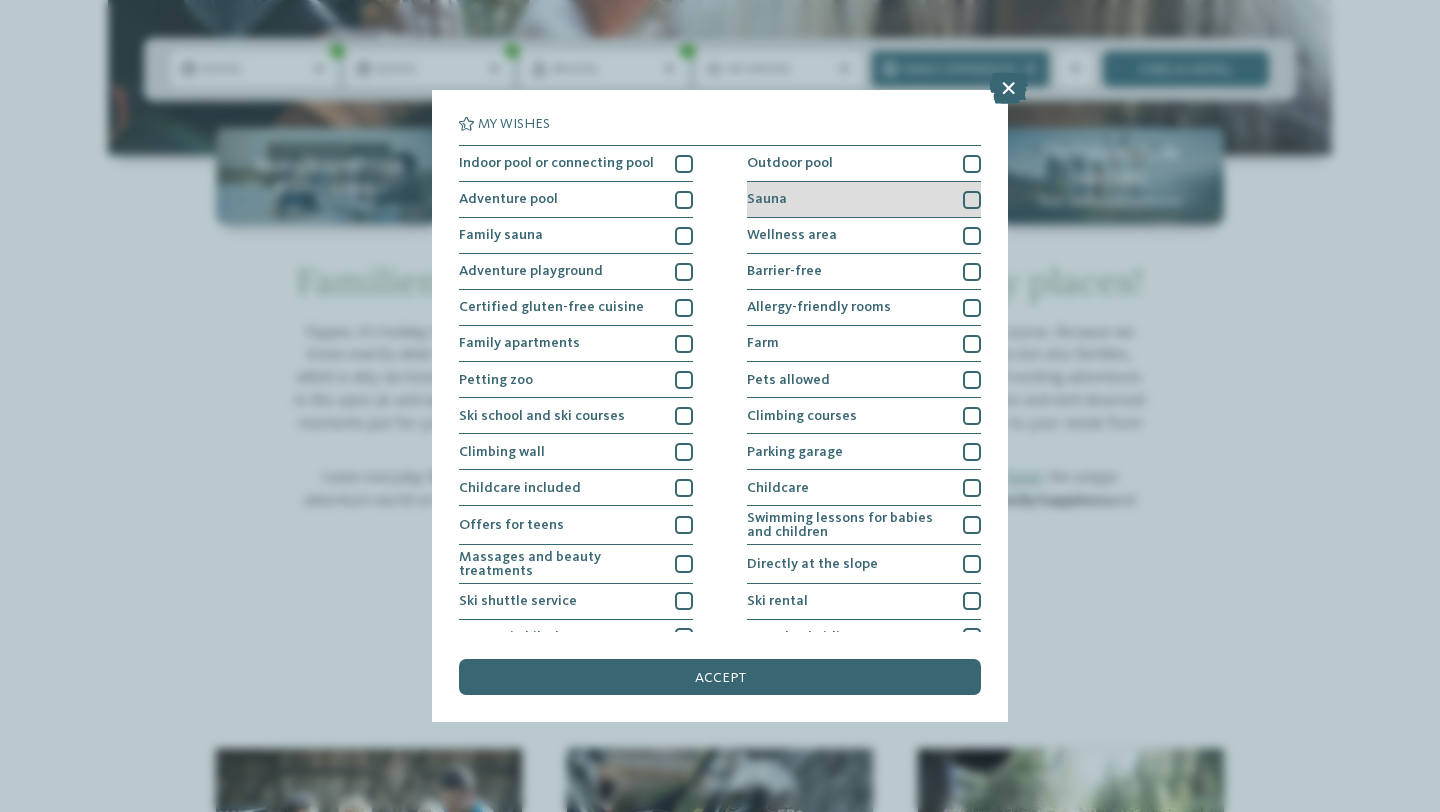 click on "Sauna" at bounding box center (864, 200) 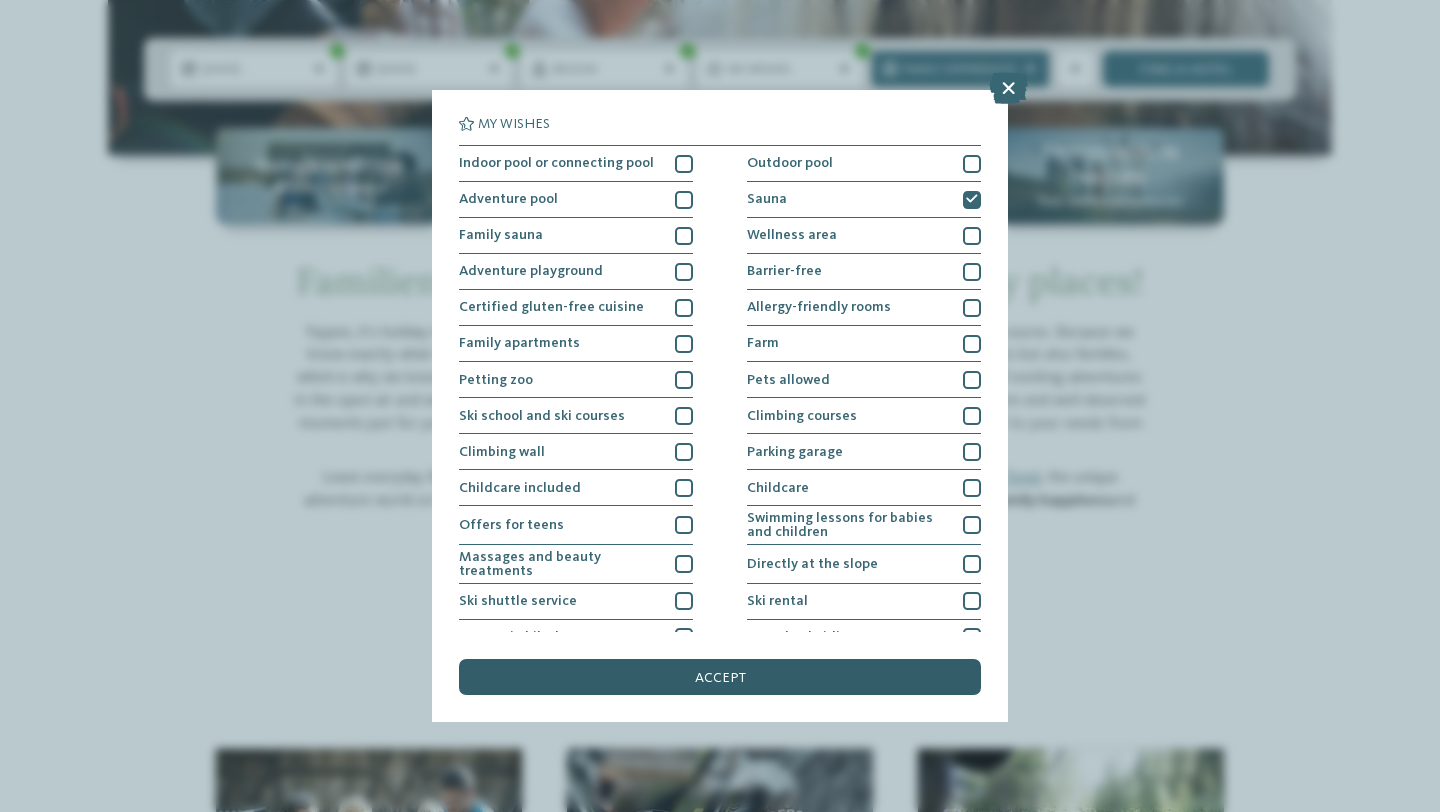 click on "accept" at bounding box center [720, 678] 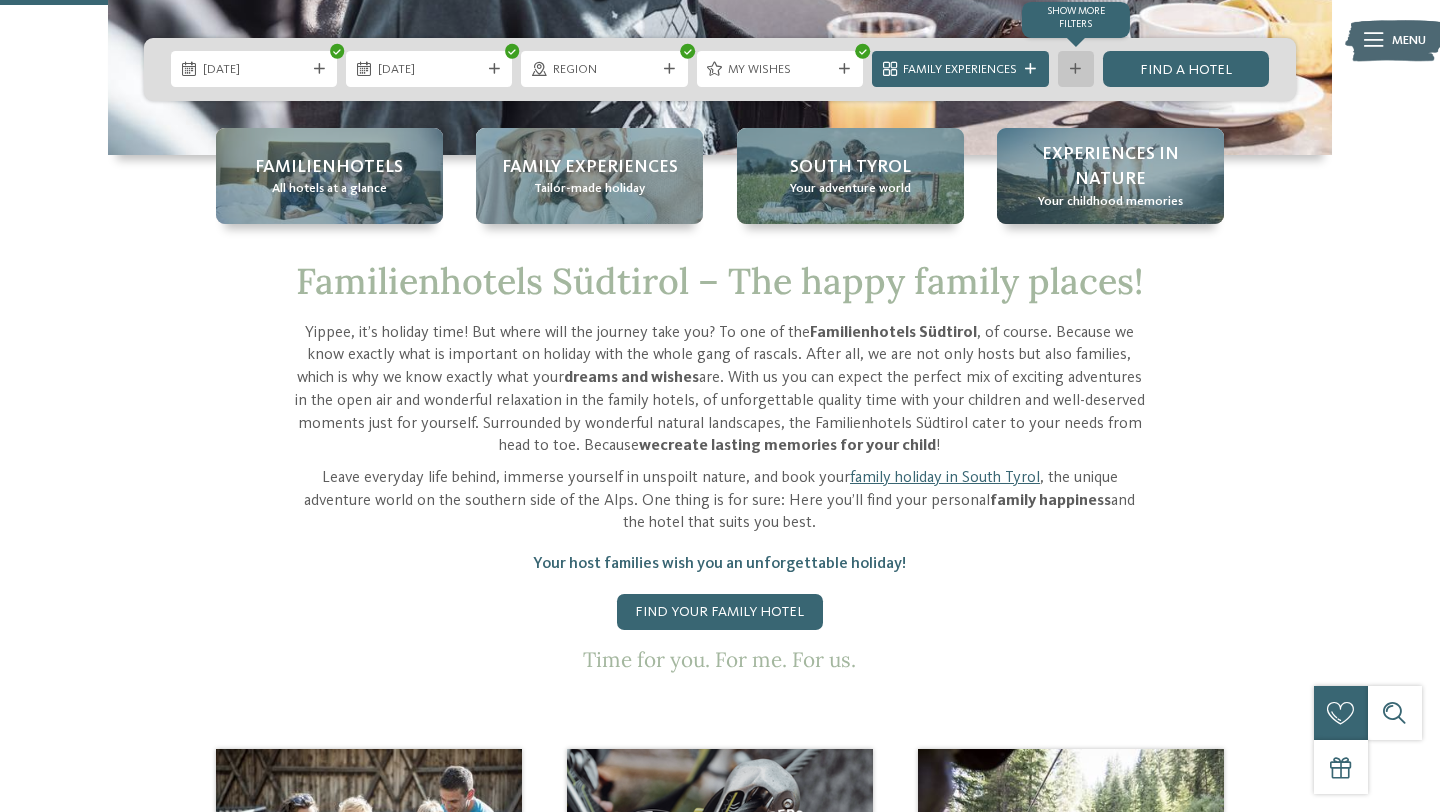 click on "Show more filters" at bounding box center [1076, 69] 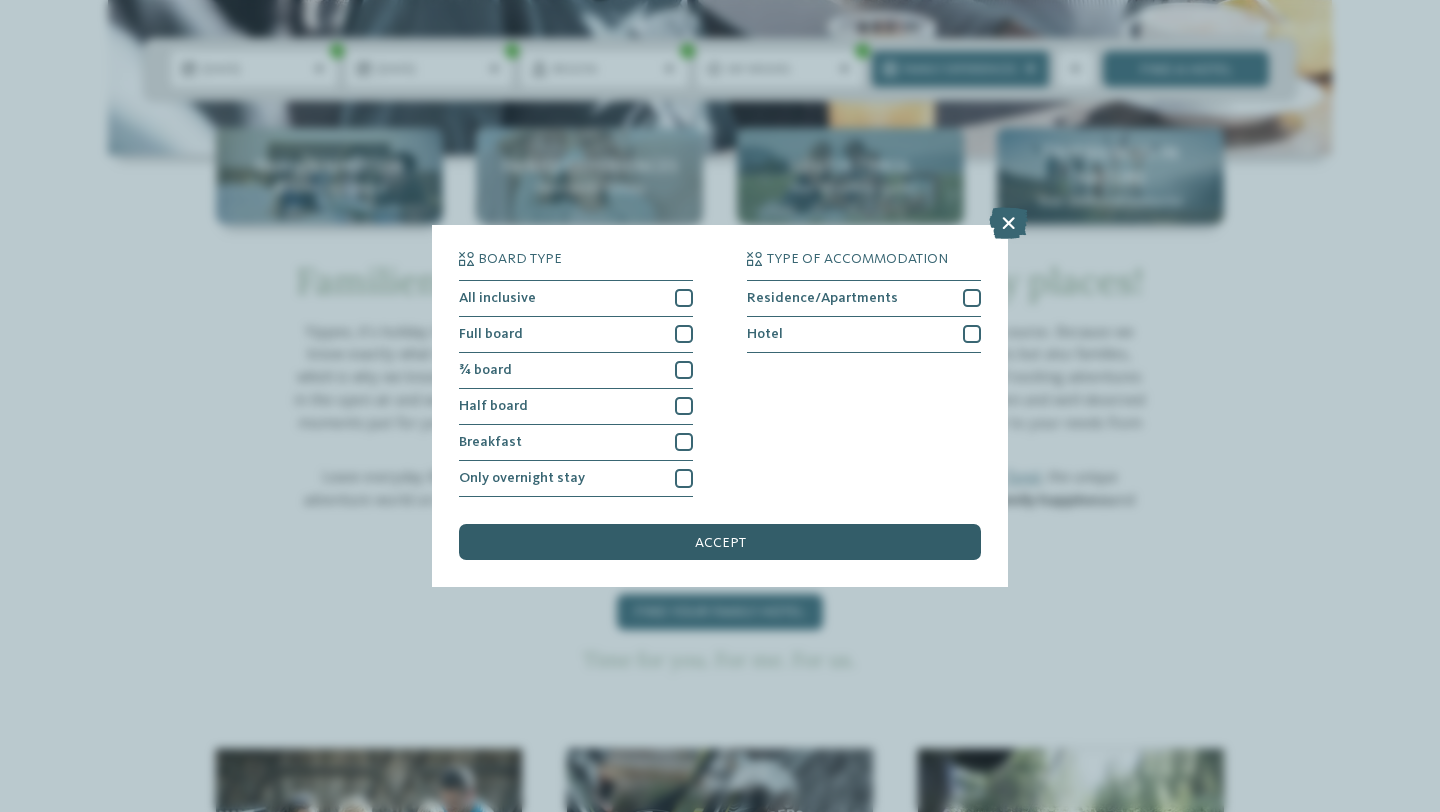 click on "accept" at bounding box center [720, 542] 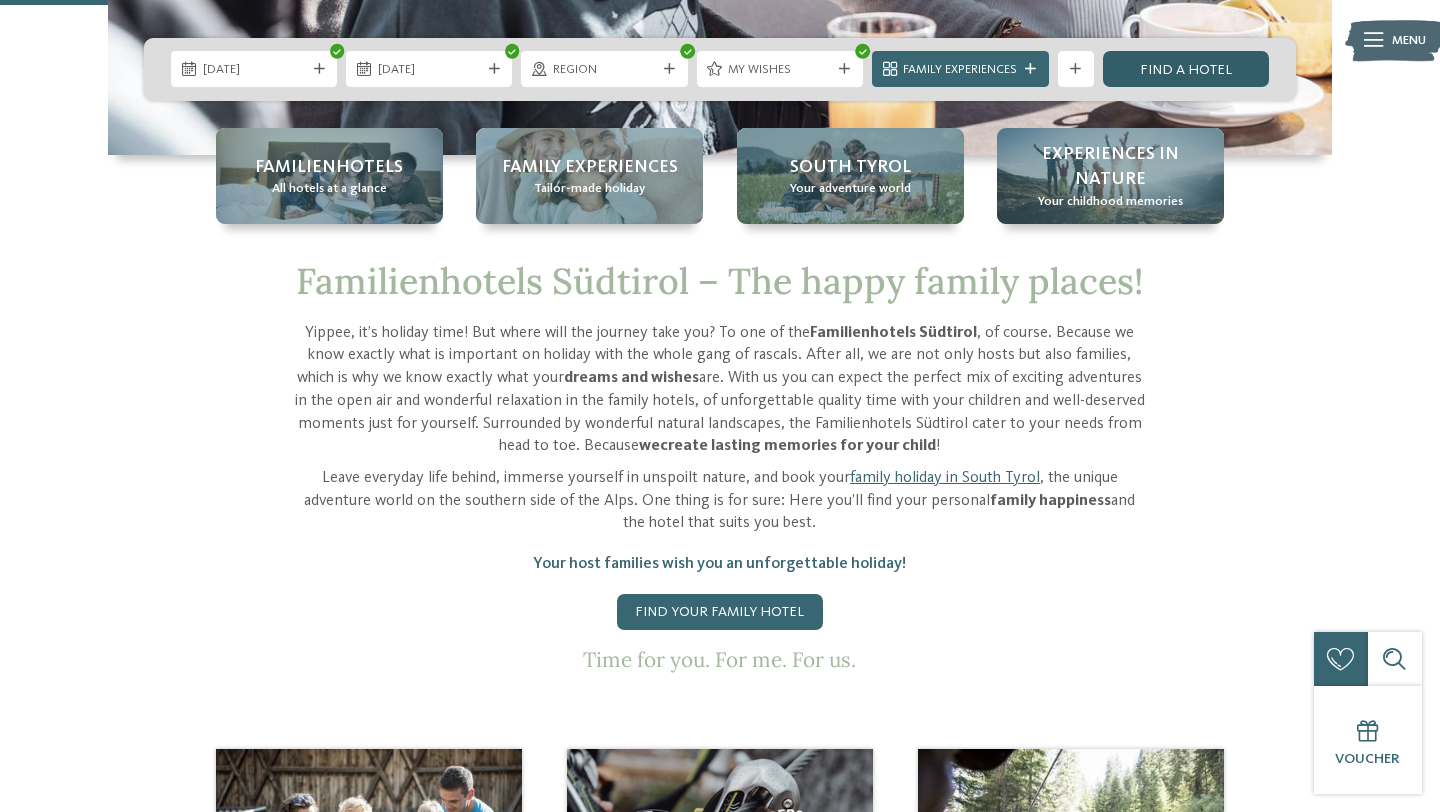 click on "Find a hotel" at bounding box center [1186, 69] 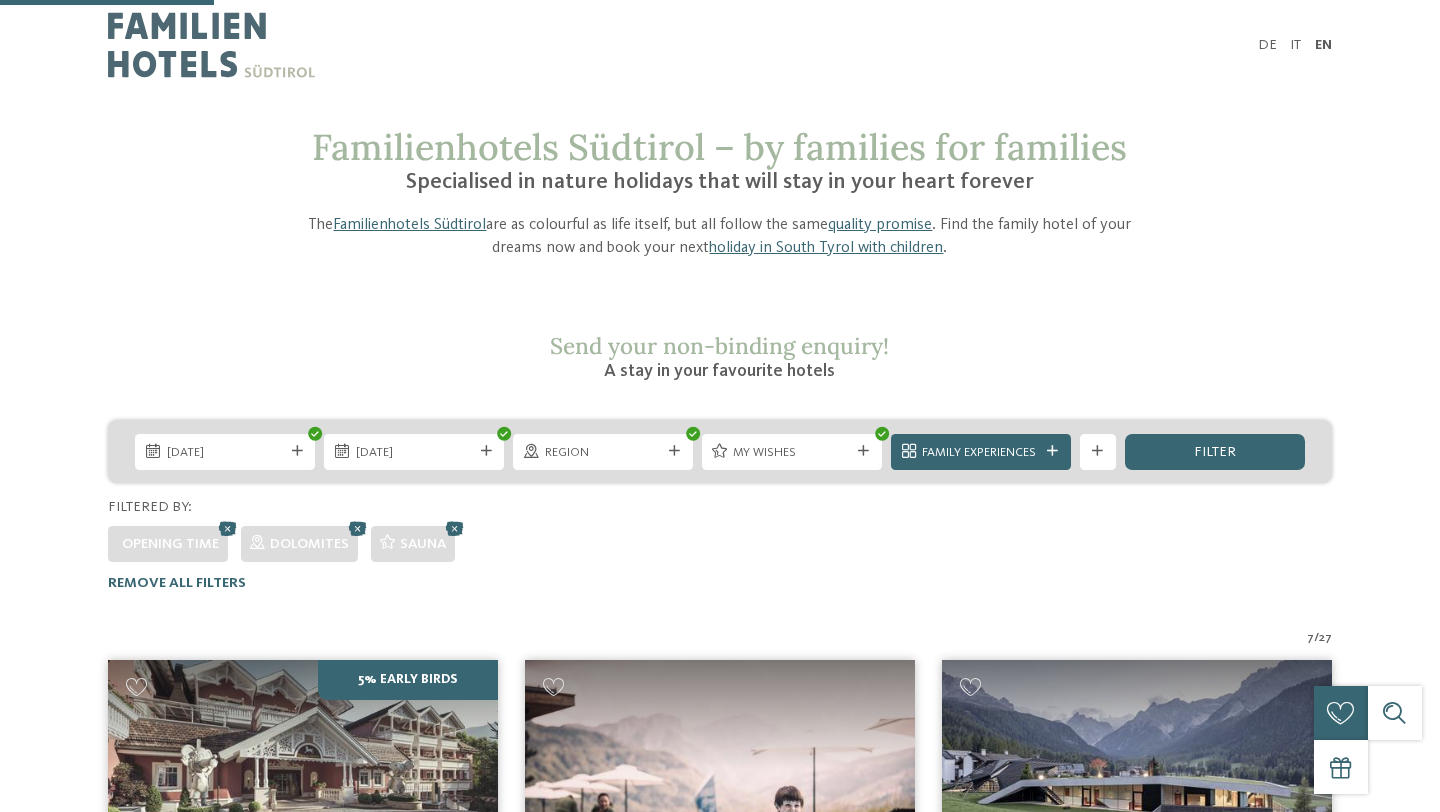 scroll, scrollTop: 536, scrollLeft: 0, axis: vertical 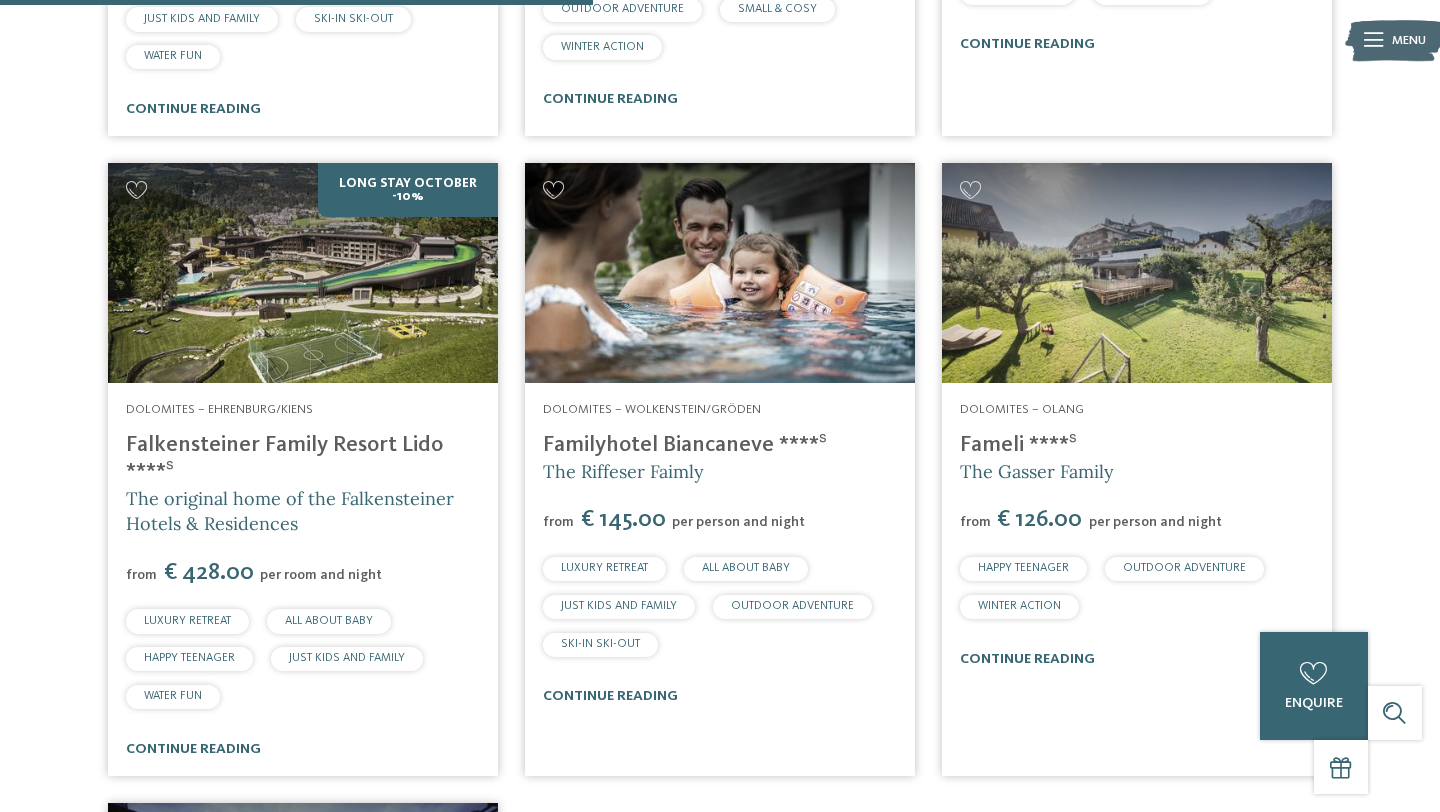 click on "Falkensteiner Family Resort Lido ****ˢ" at bounding box center [284, 458] 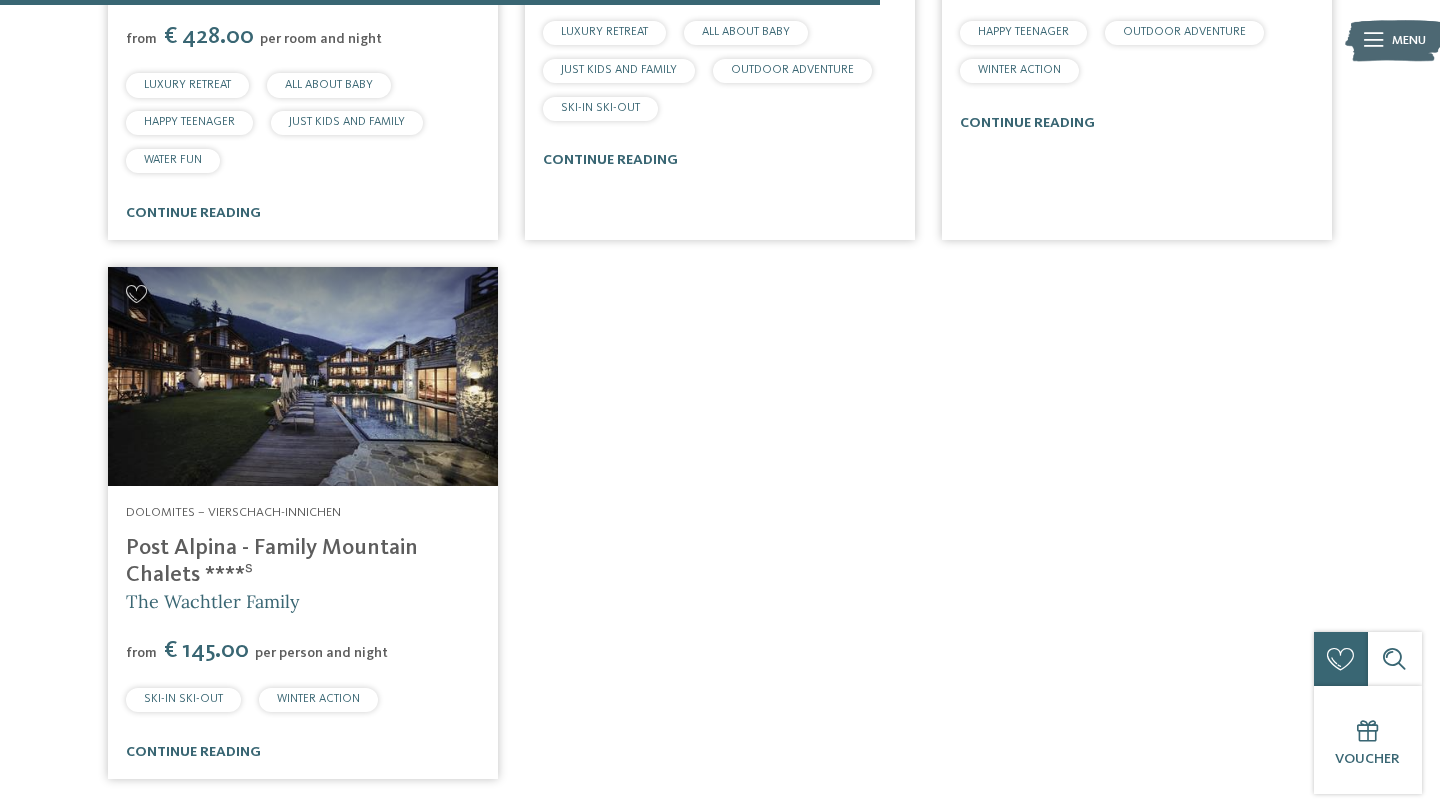 scroll, scrollTop: 1648, scrollLeft: 0, axis: vertical 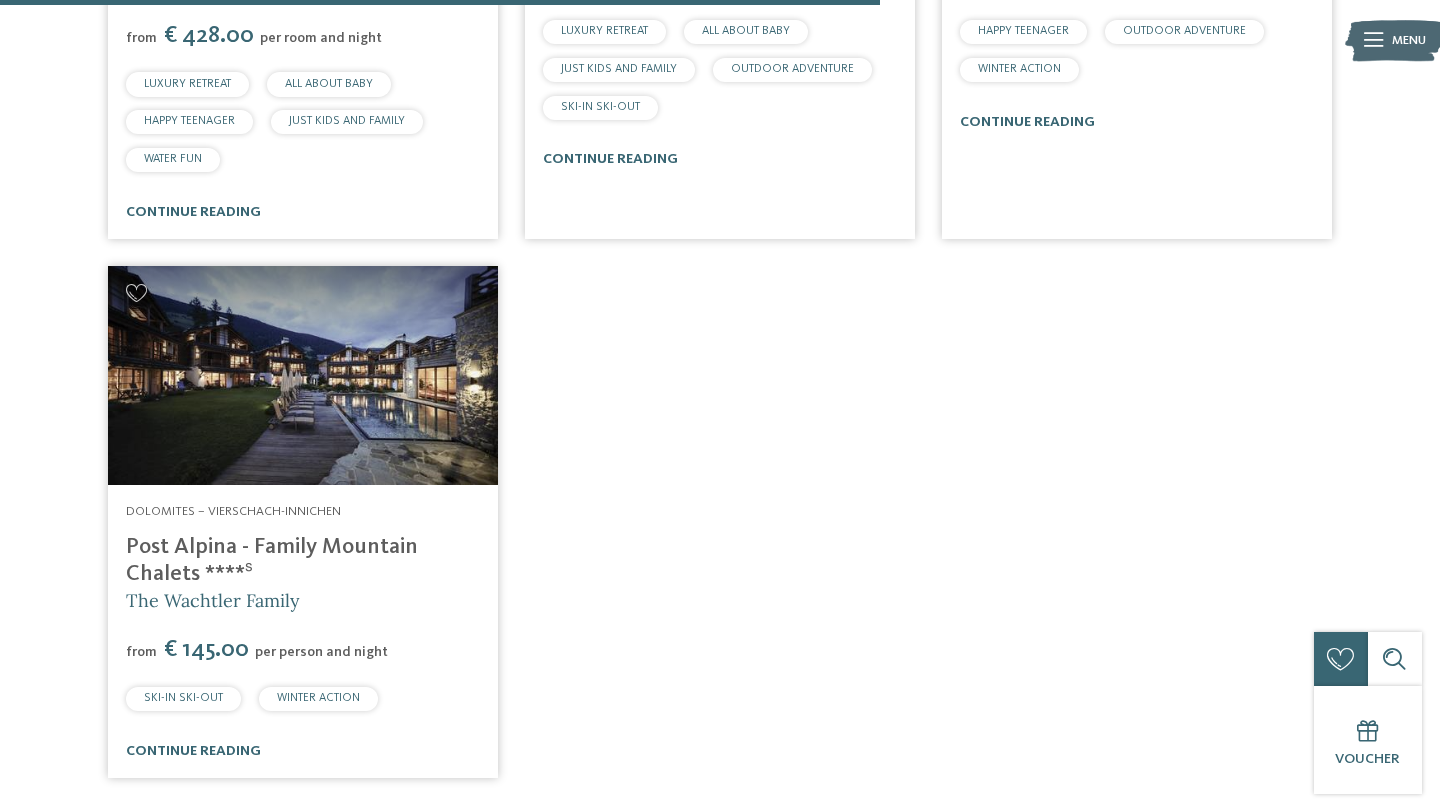 click on "Post Alpina - Family Mountain Chalets ****ˢ" at bounding box center (272, 560) 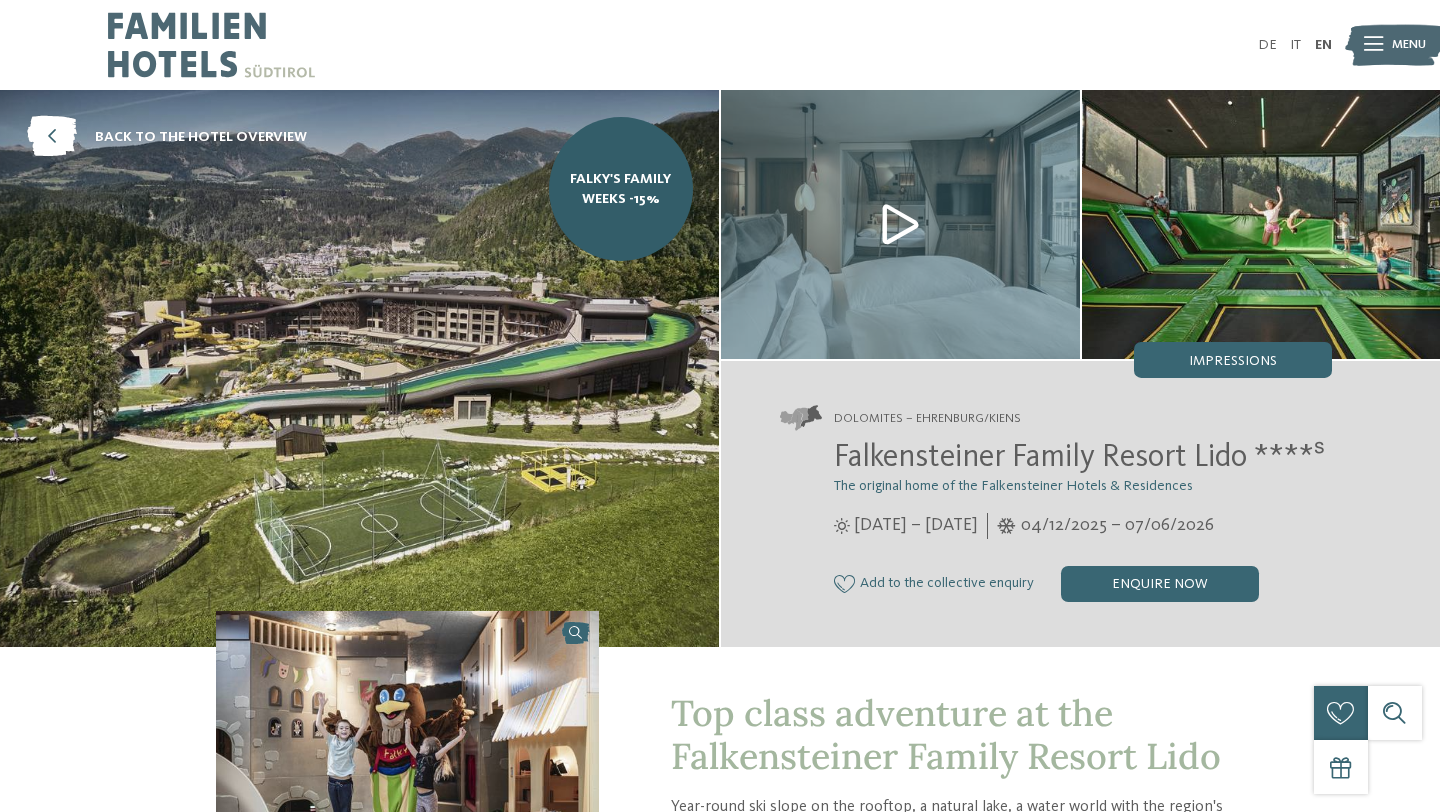scroll, scrollTop: 0, scrollLeft: 0, axis: both 